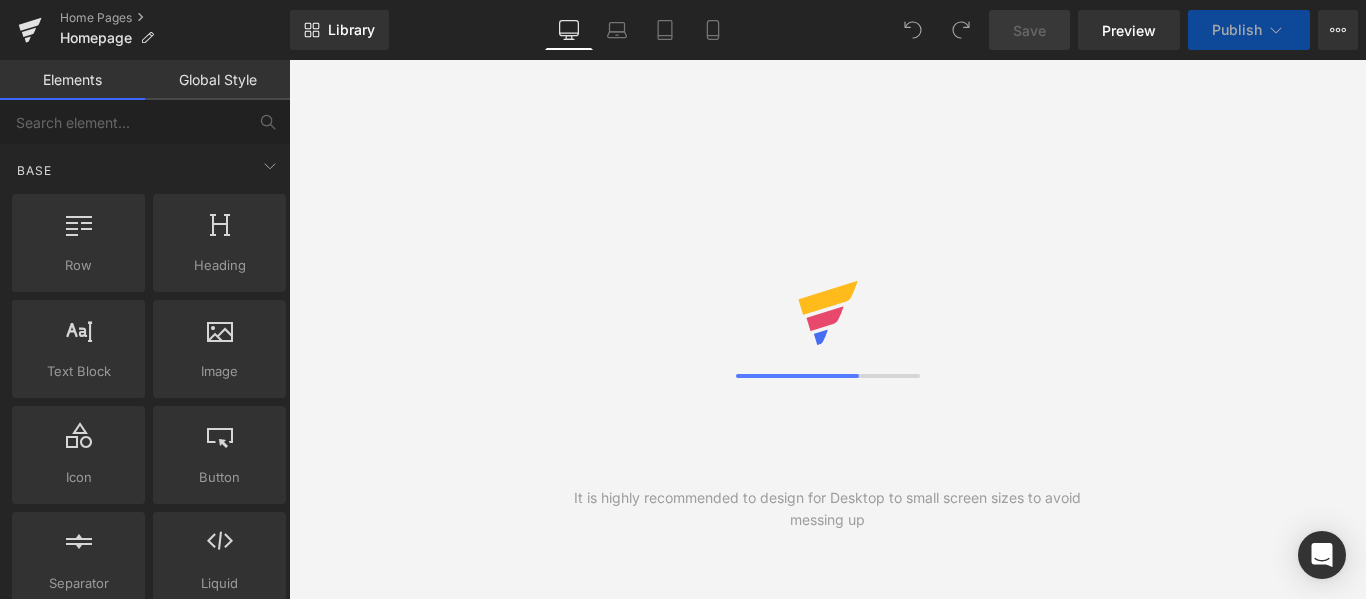 scroll, scrollTop: 0, scrollLeft: 0, axis: both 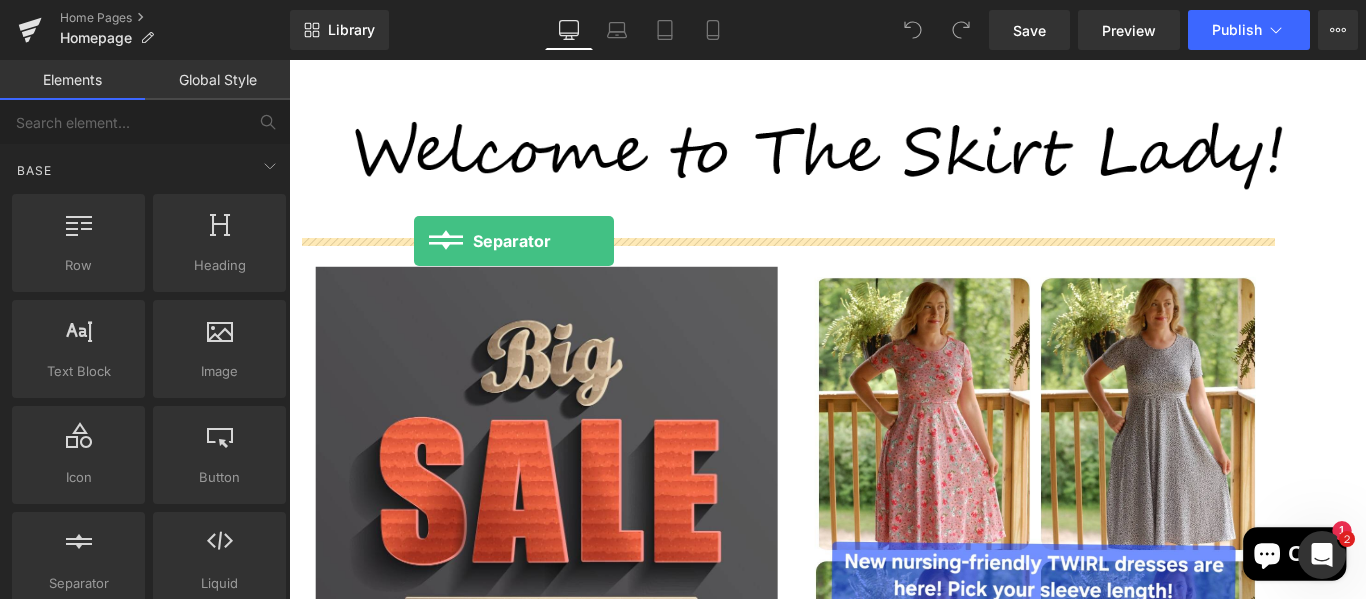 drag, startPoint x: 399, startPoint y: 595, endPoint x: 429, endPoint y: 264, distance: 332.35675 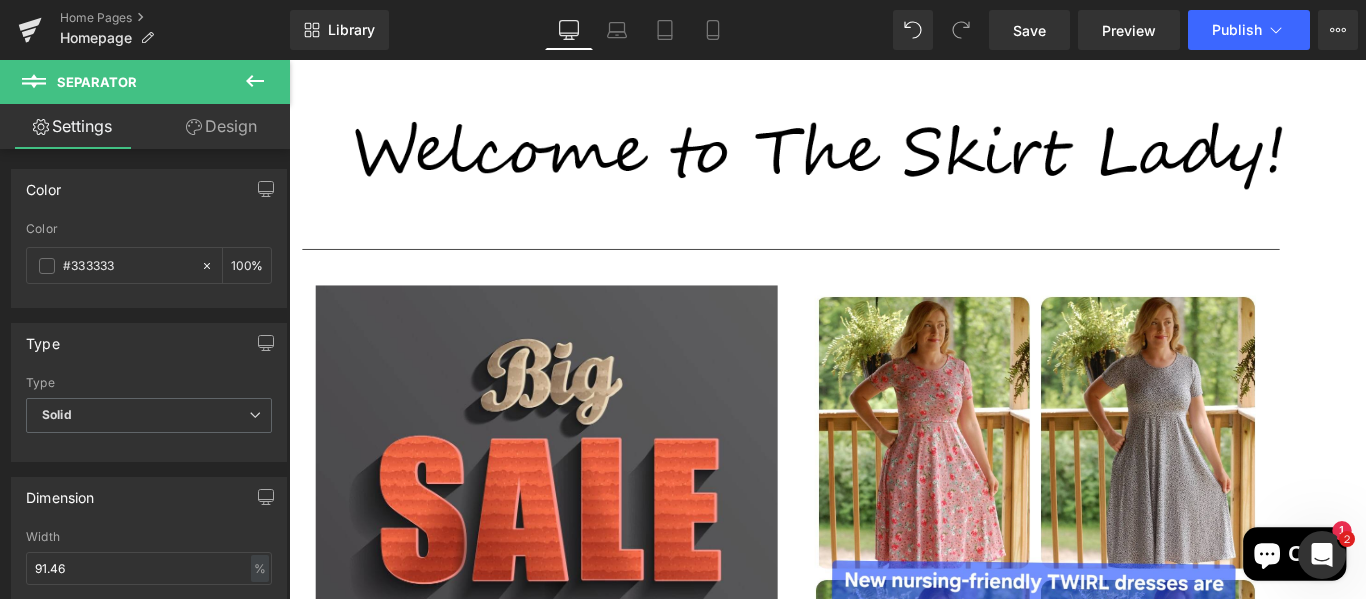 click 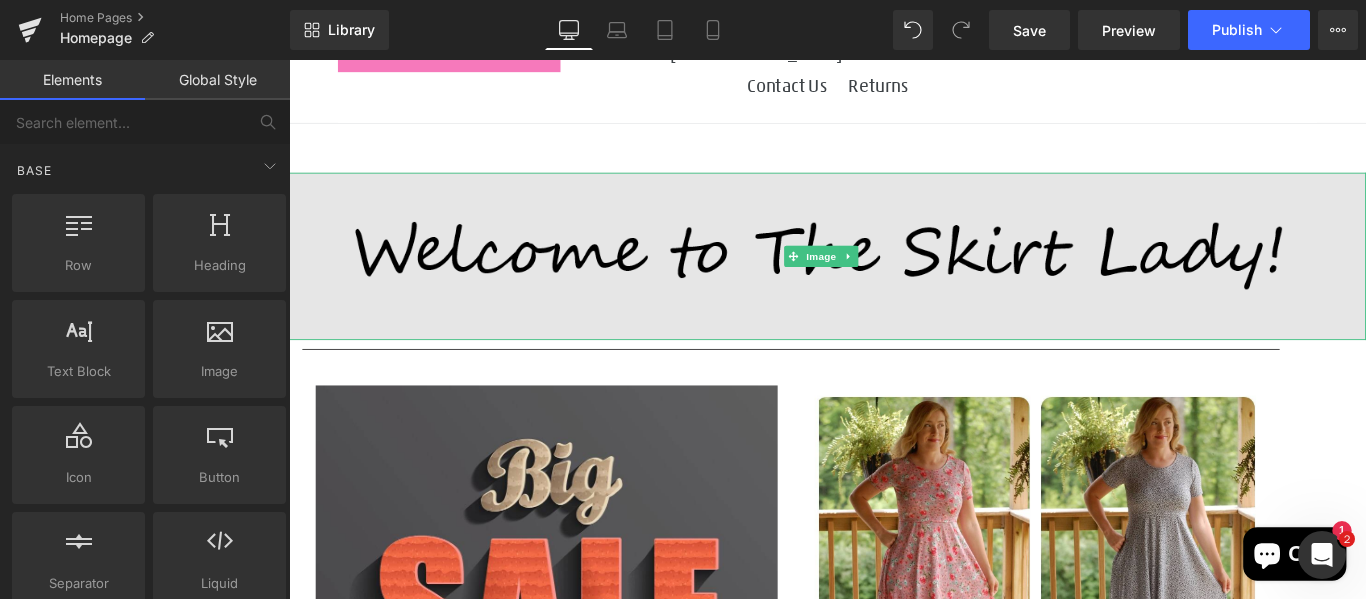 scroll, scrollTop: 205, scrollLeft: 0, axis: vertical 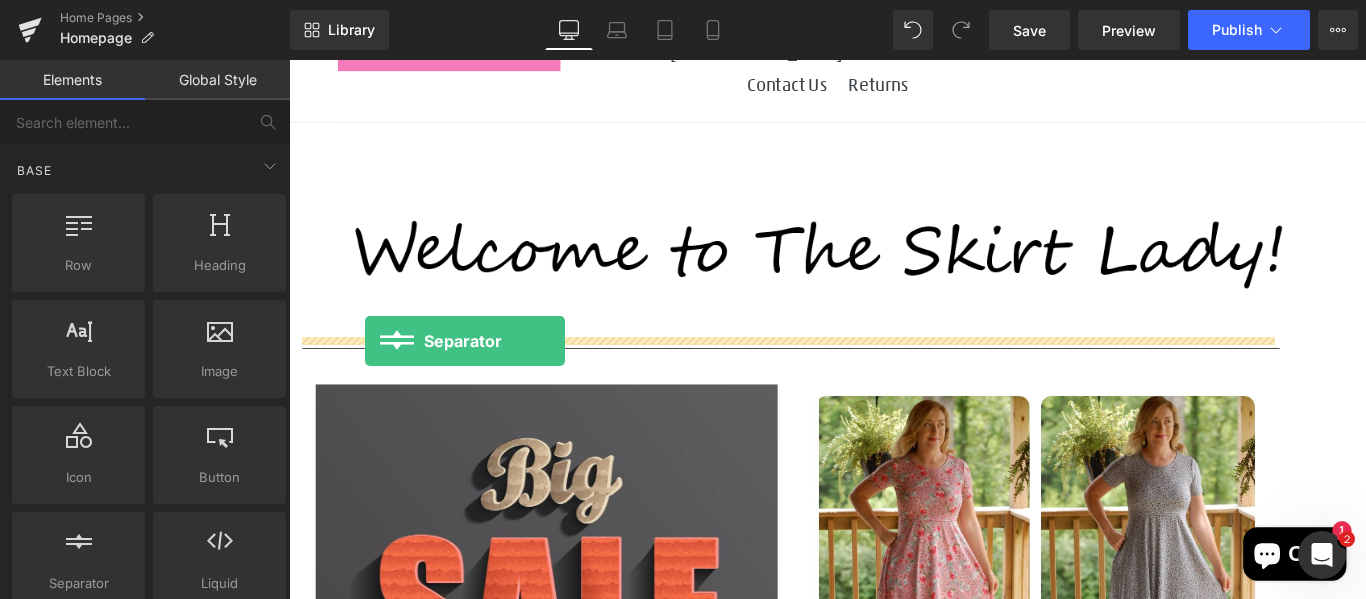 drag, startPoint x: 361, startPoint y: 639, endPoint x: 374, endPoint y: 377, distance: 262.32233 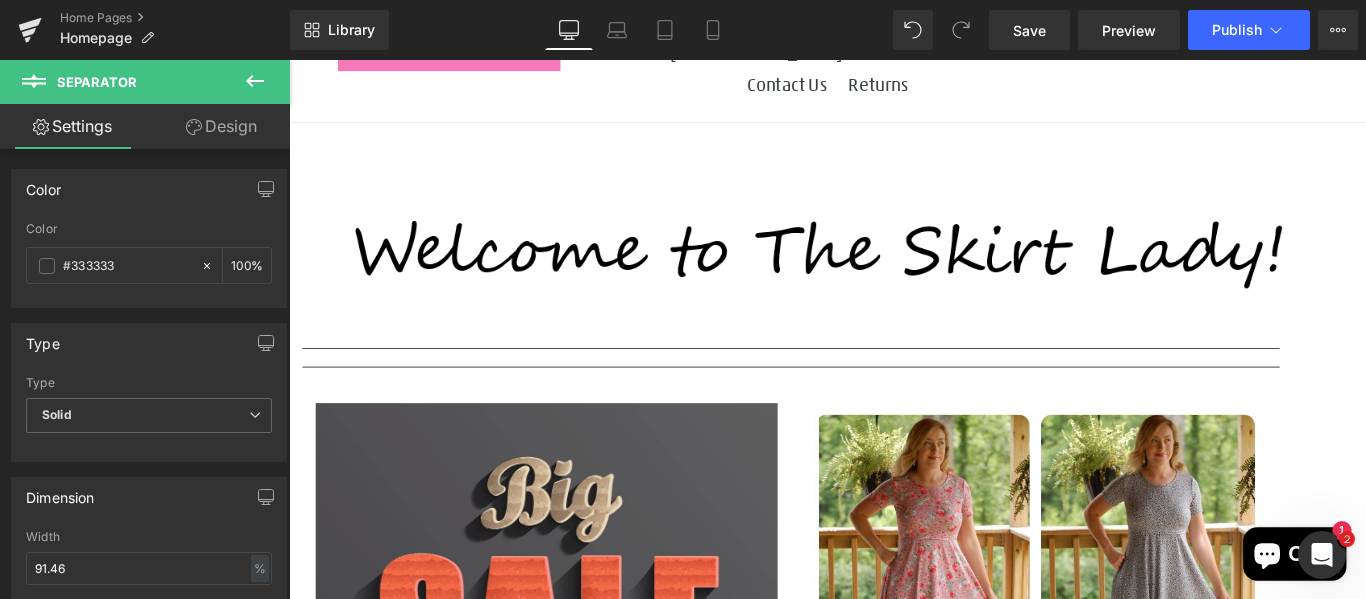 click at bounding box center (255, 82) 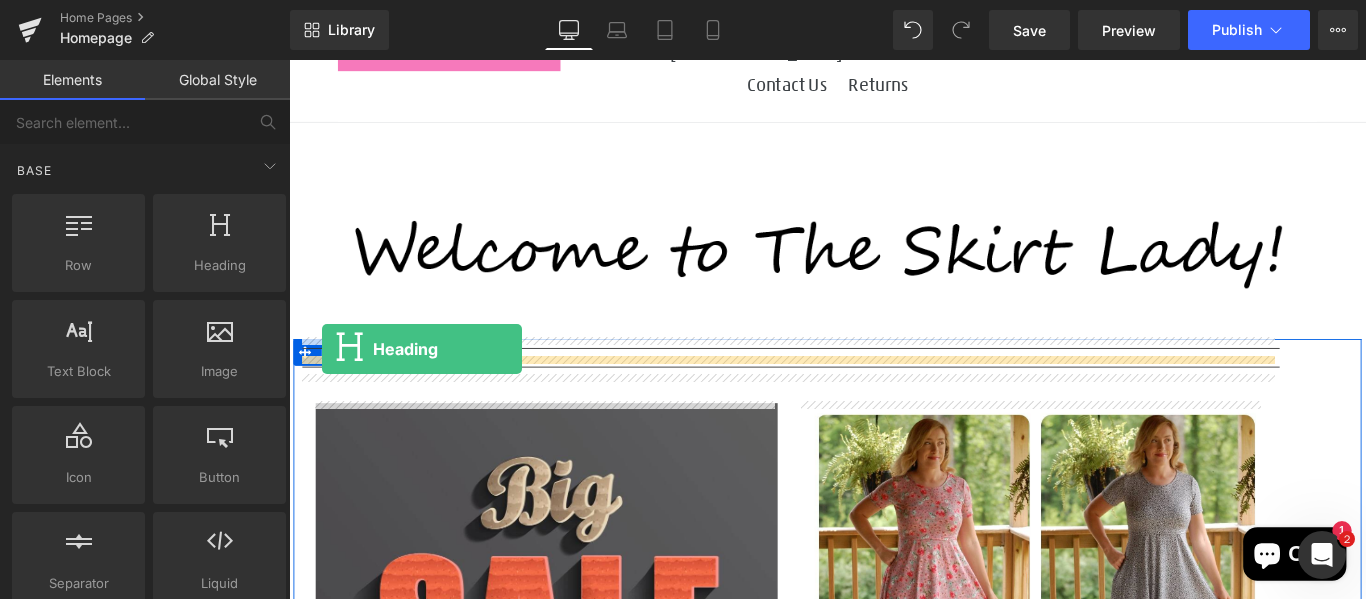 drag, startPoint x: 488, startPoint y: 331, endPoint x: 326, endPoint y: 385, distance: 170.763 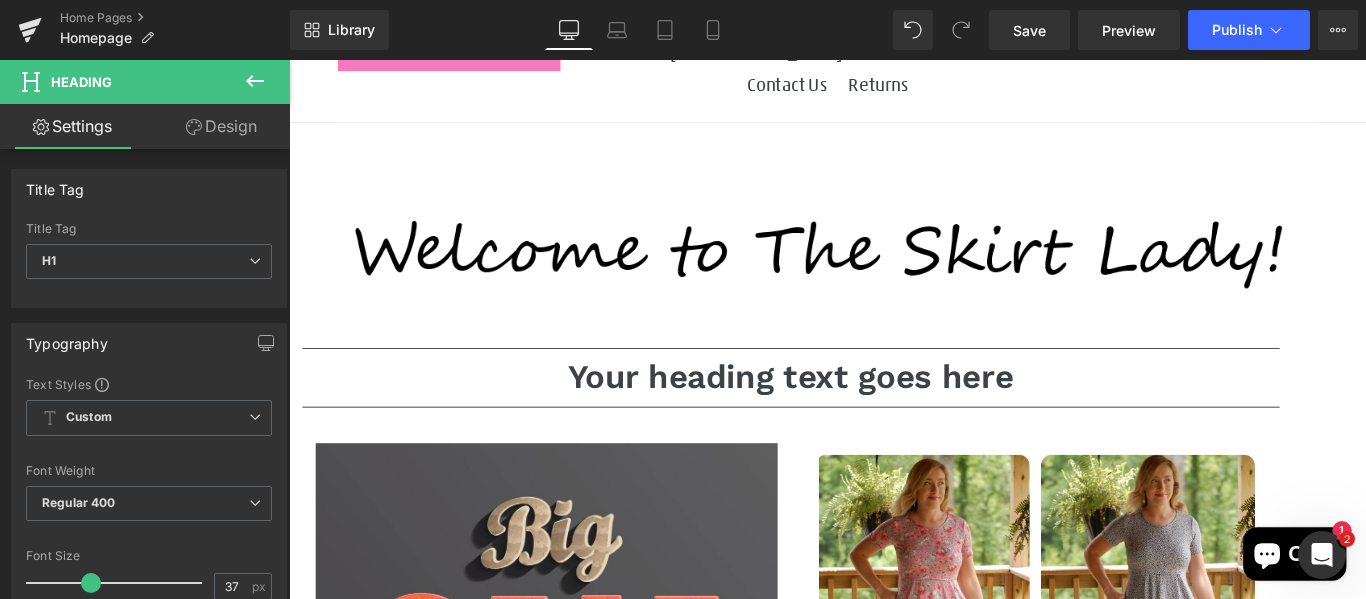 click 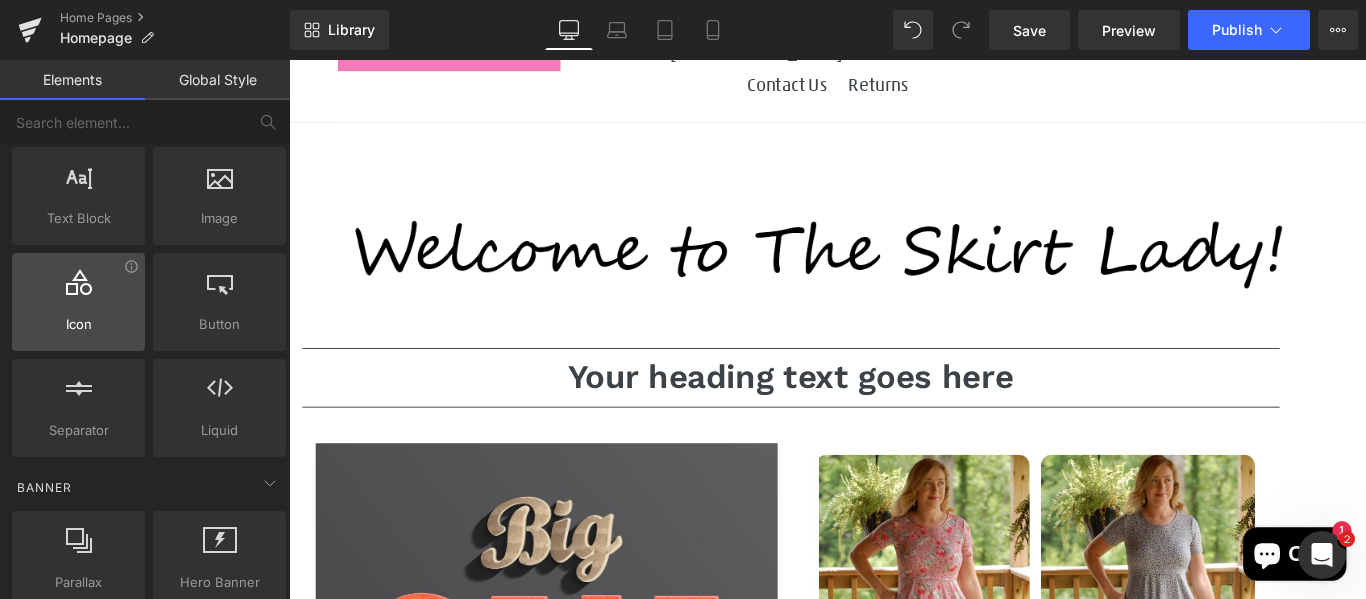scroll, scrollTop: 0, scrollLeft: 0, axis: both 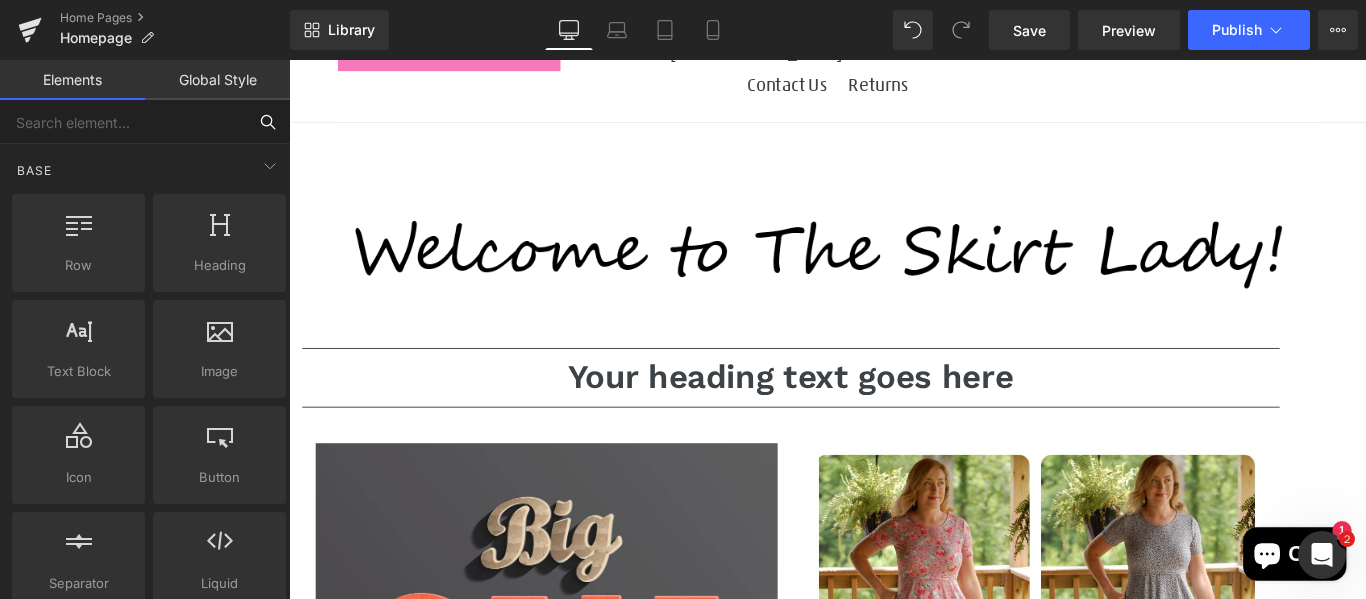 click at bounding box center [123, 122] 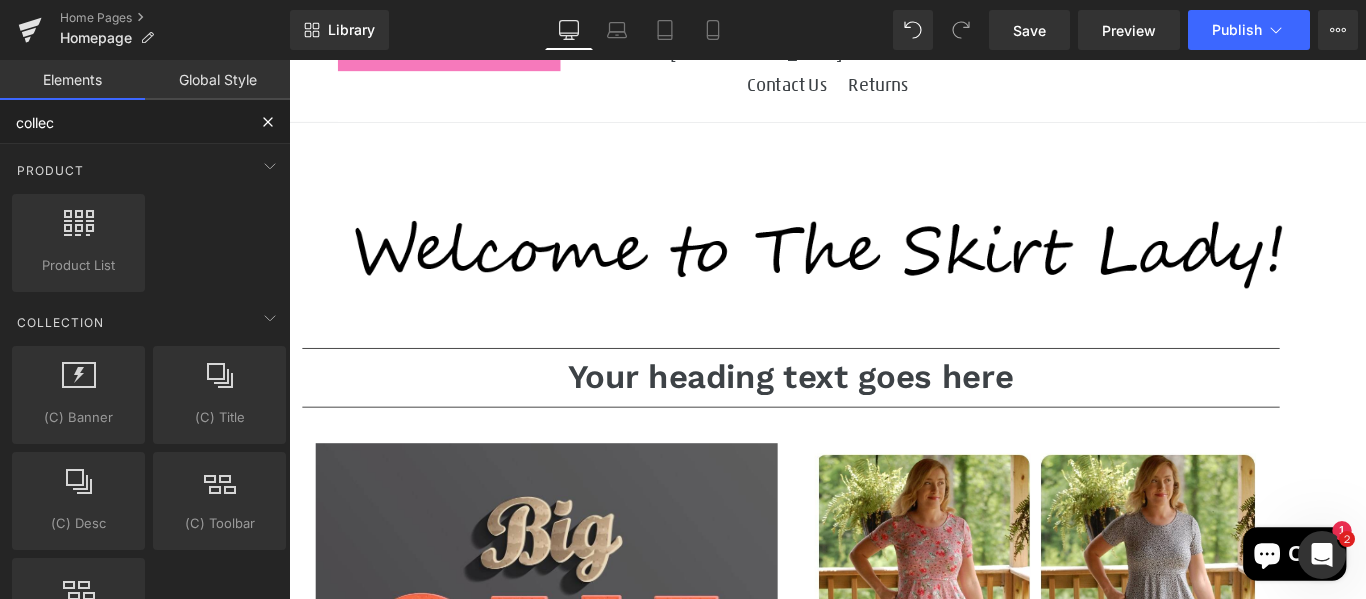 type on "colle" 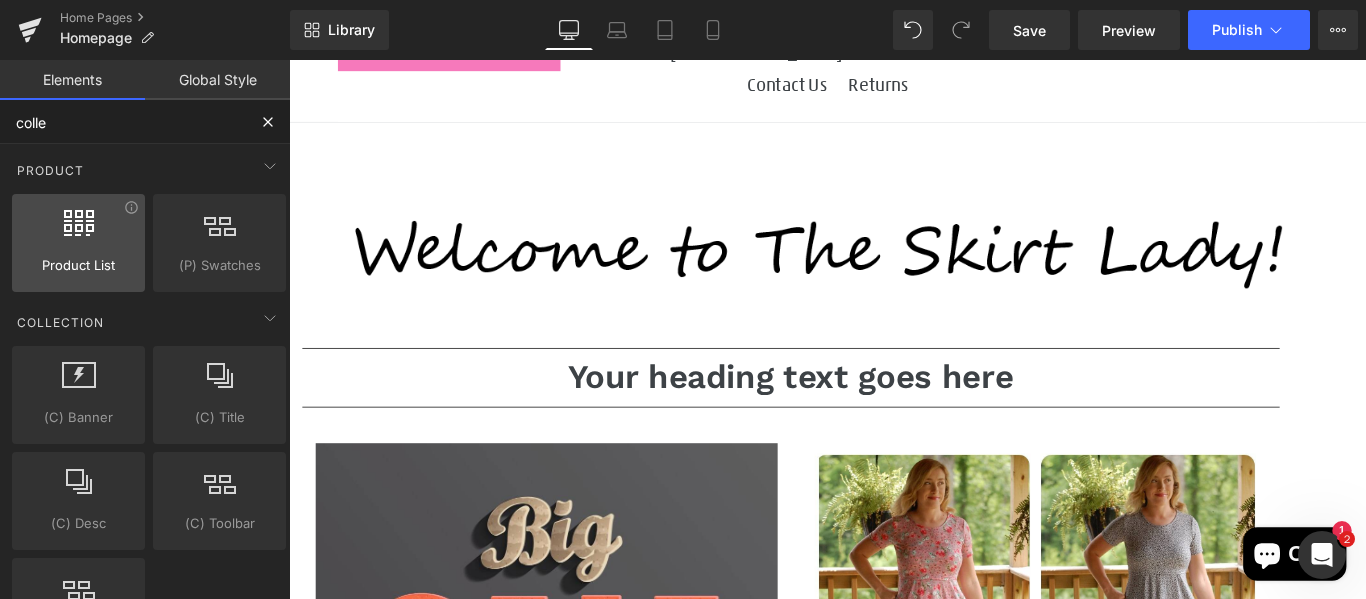 click on "Product List" at bounding box center [78, 265] 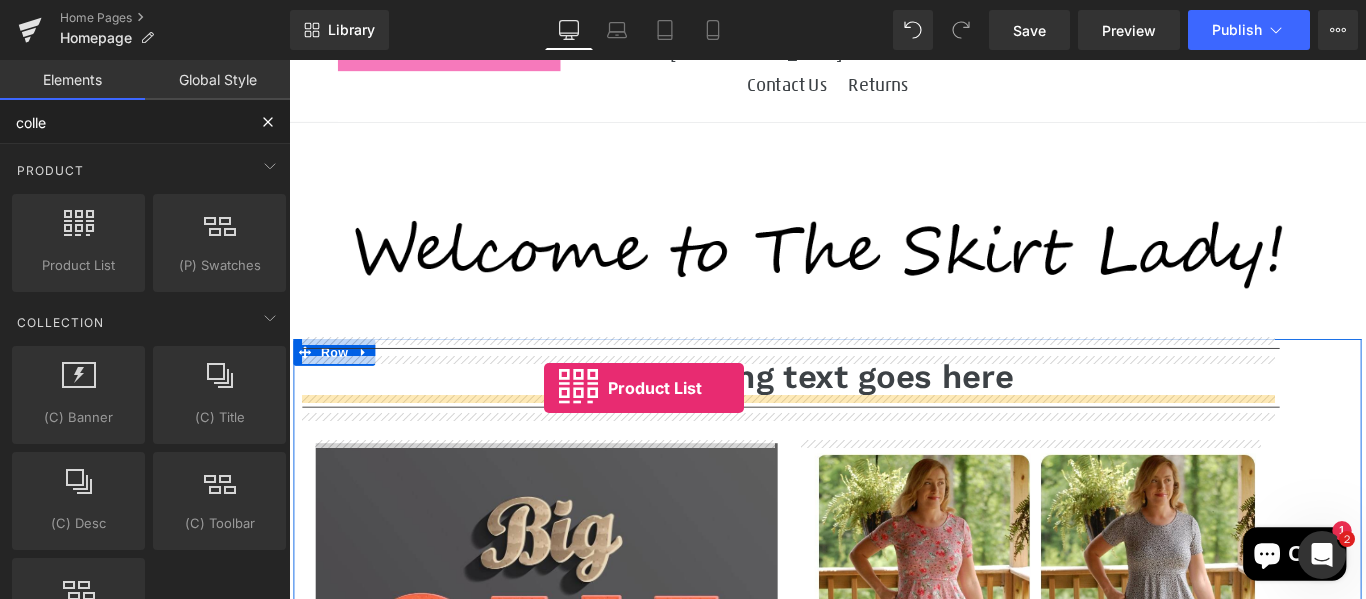 drag, startPoint x: 386, startPoint y: 330, endPoint x: 576, endPoint y: 428, distance: 213.78494 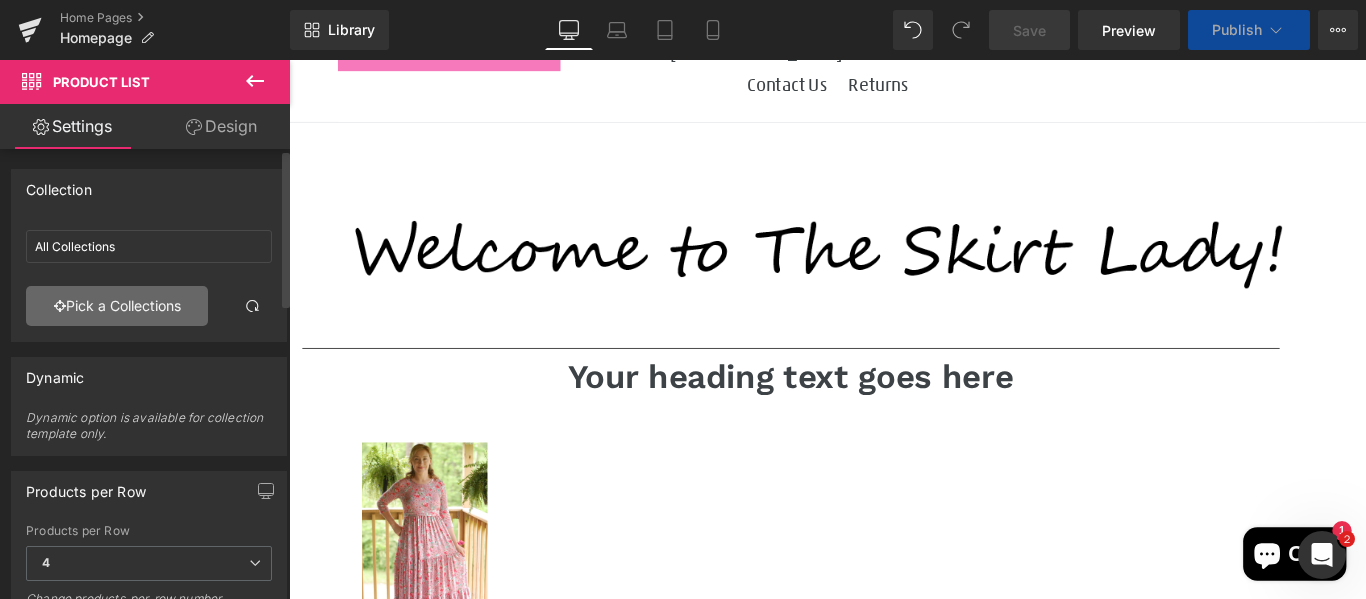 click on "Pick a Collections" at bounding box center [117, 306] 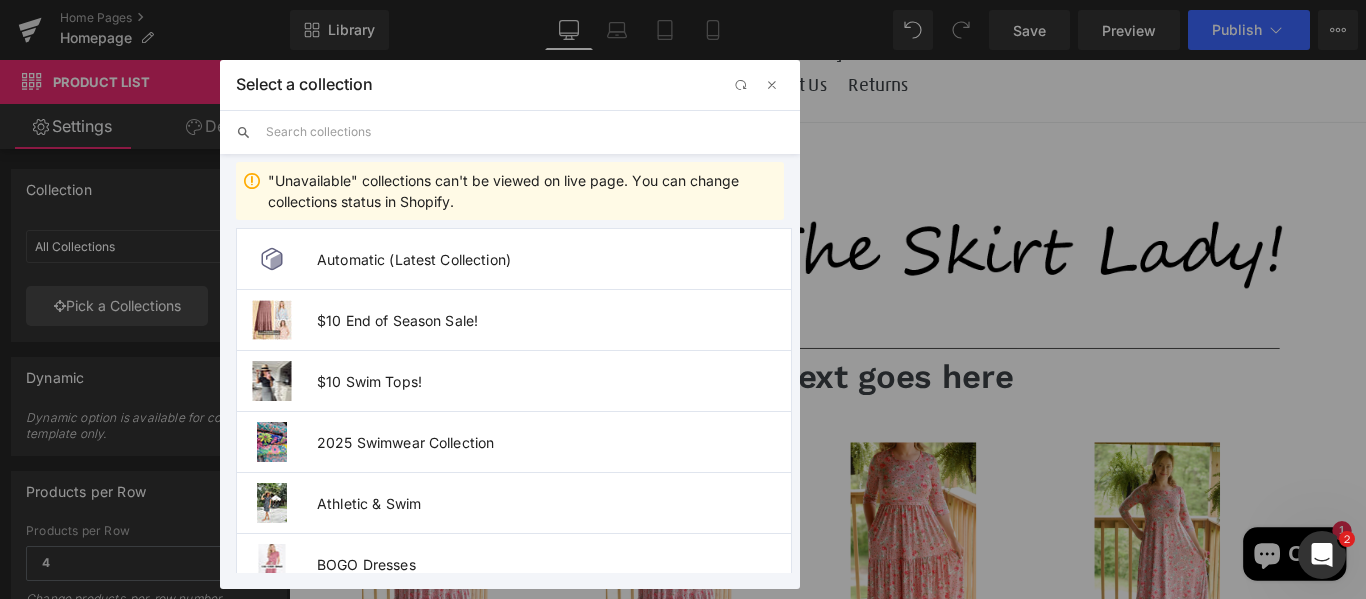 click at bounding box center [525, 132] 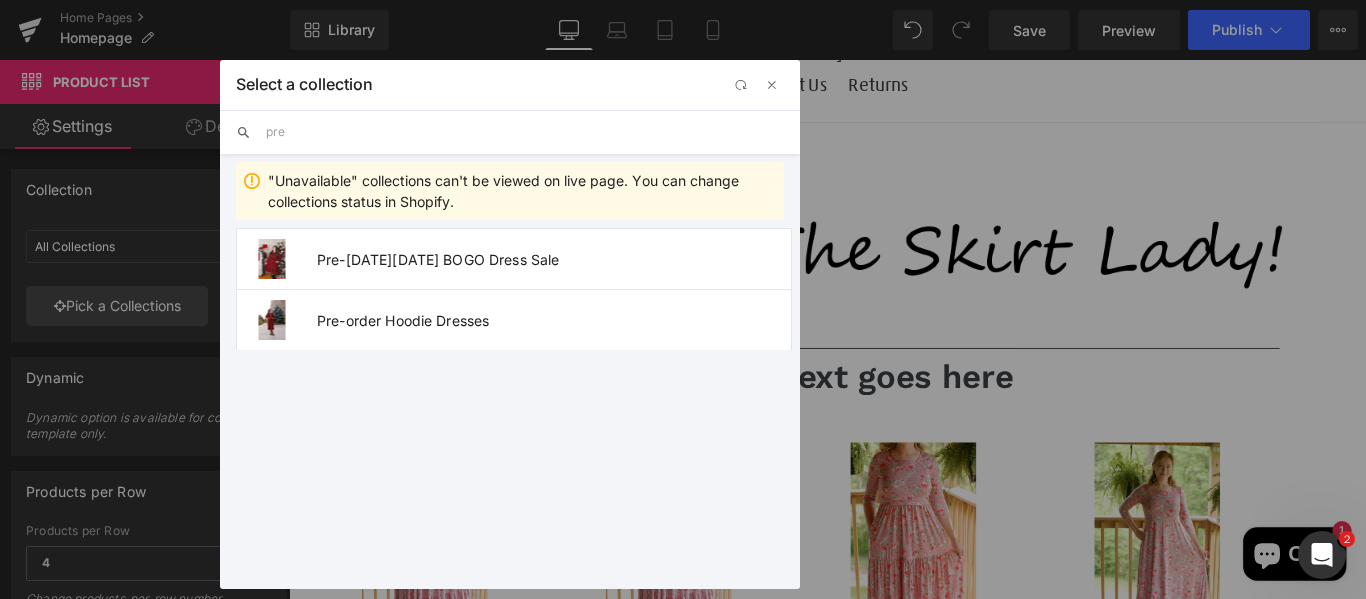 type on "pr" 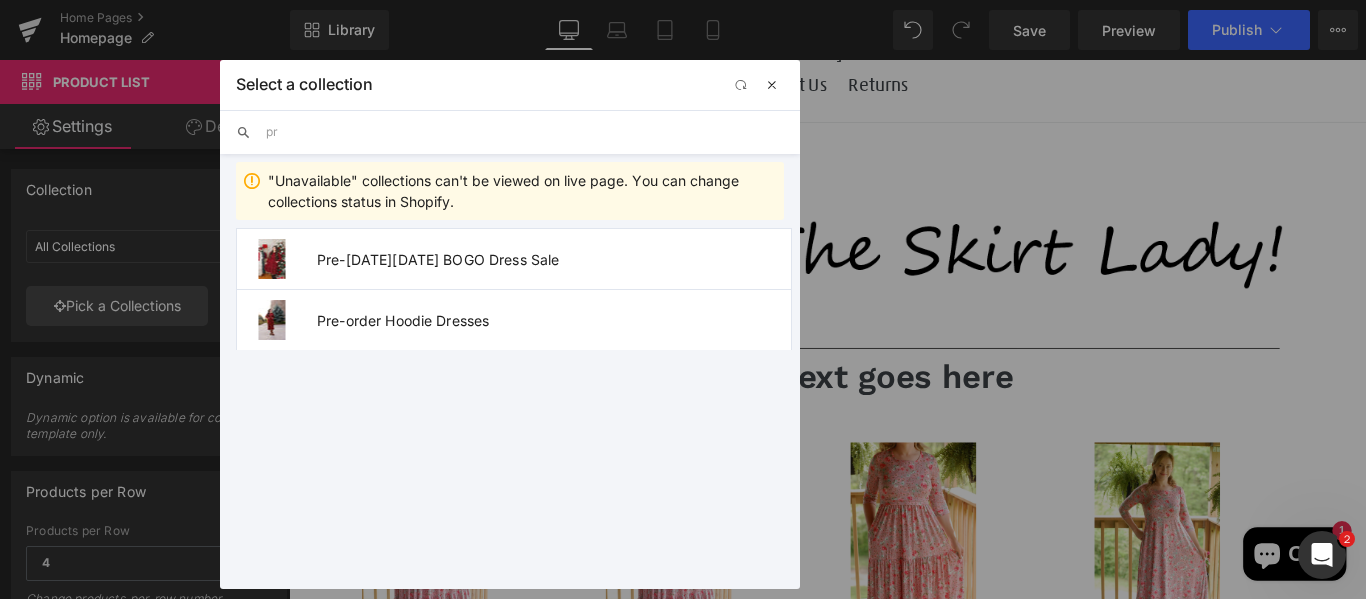 click at bounding box center [772, 85] 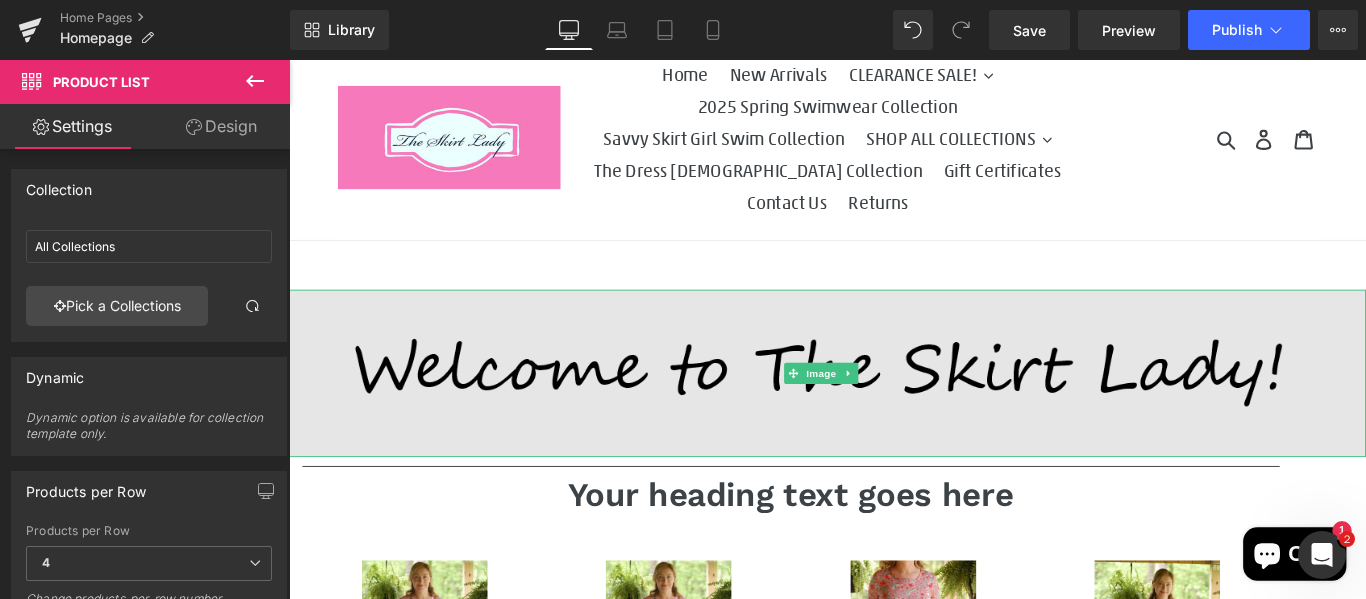 scroll, scrollTop: 0, scrollLeft: 0, axis: both 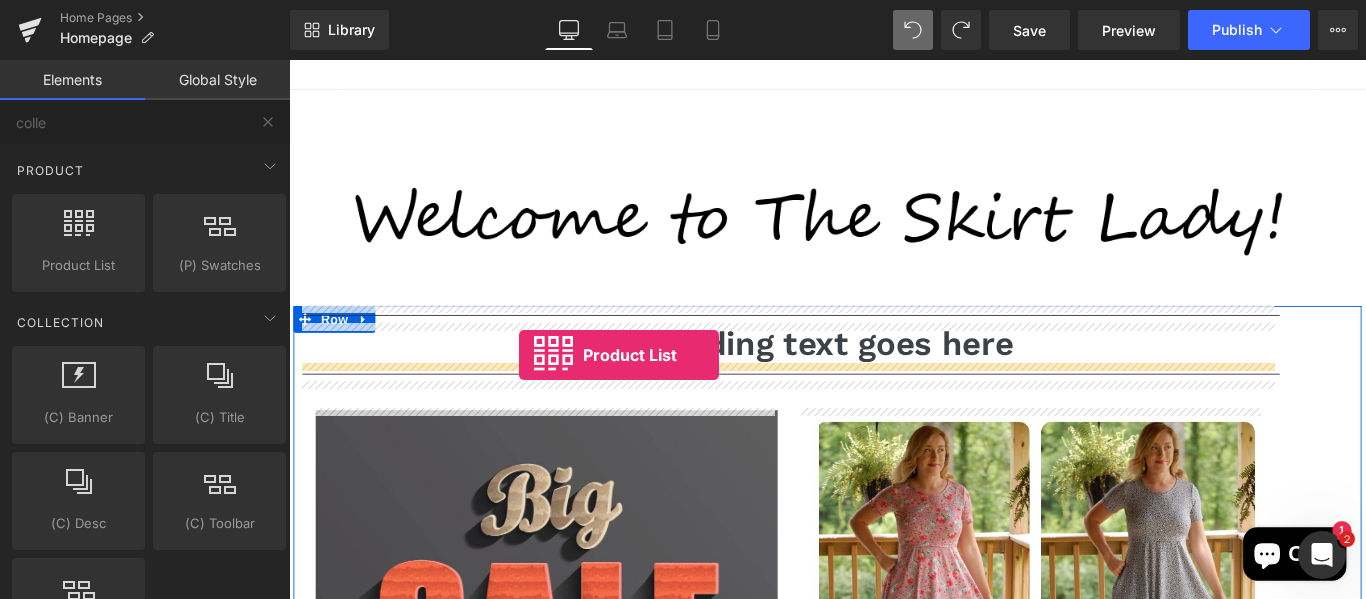 drag, startPoint x: 357, startPoint y: 295, endPoint x: 547, endPoint y: 391, distance: 212.87555 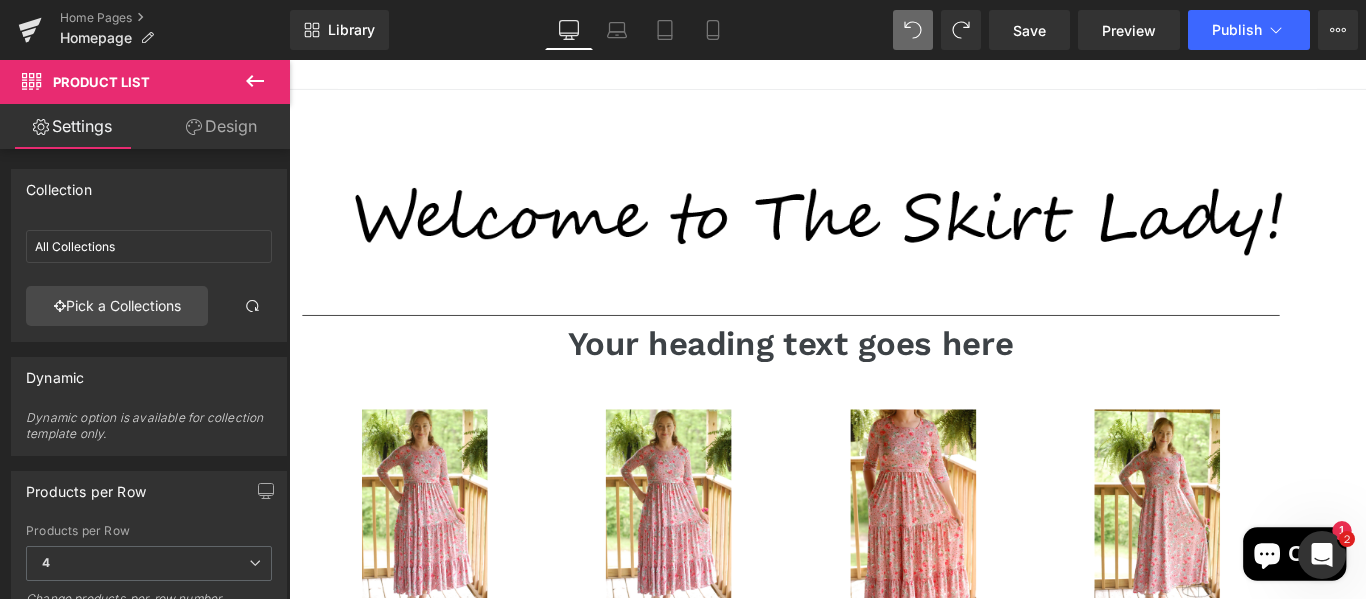 click on "Your heading text goes here" at bounding box center (853, 380) 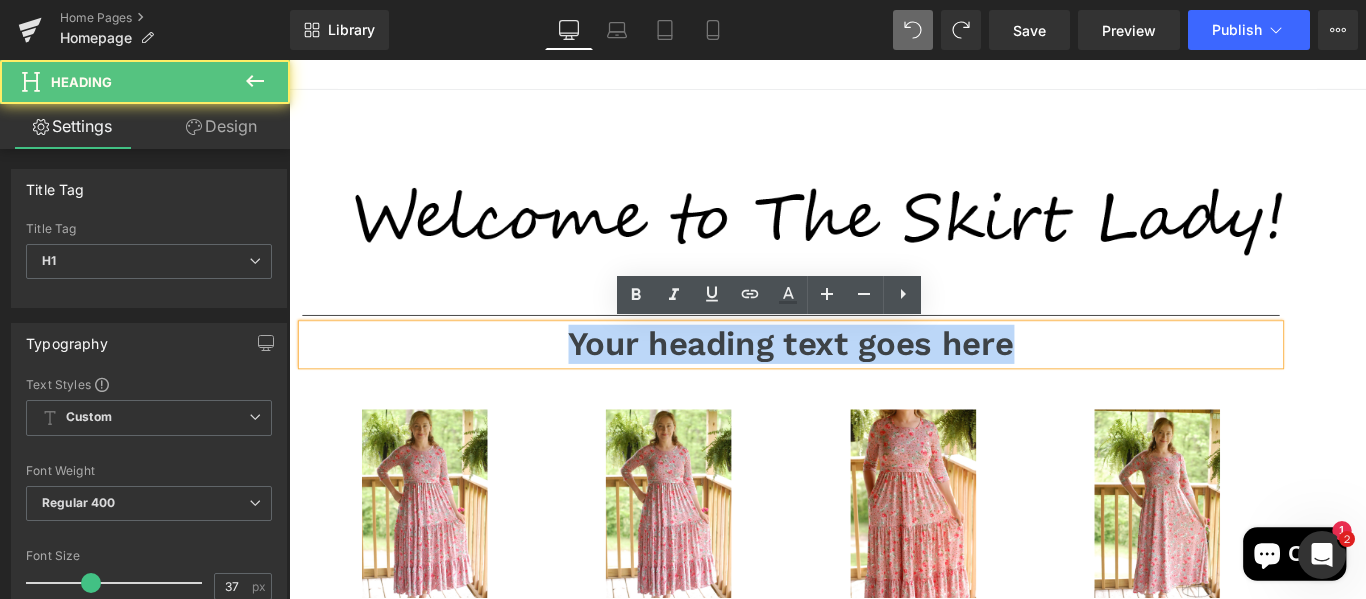 drag, startPoint x: 601, startPoint y: 377, endPoint x: 1122, endPoint y: 388, distance: 521.1161 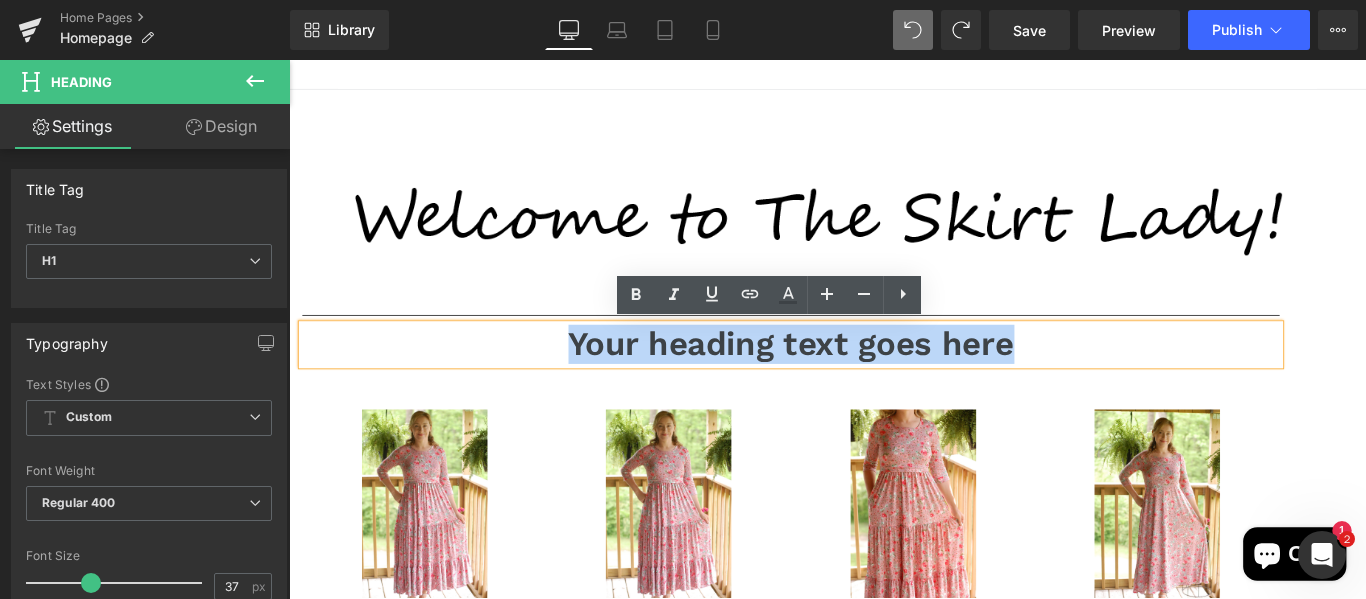 type 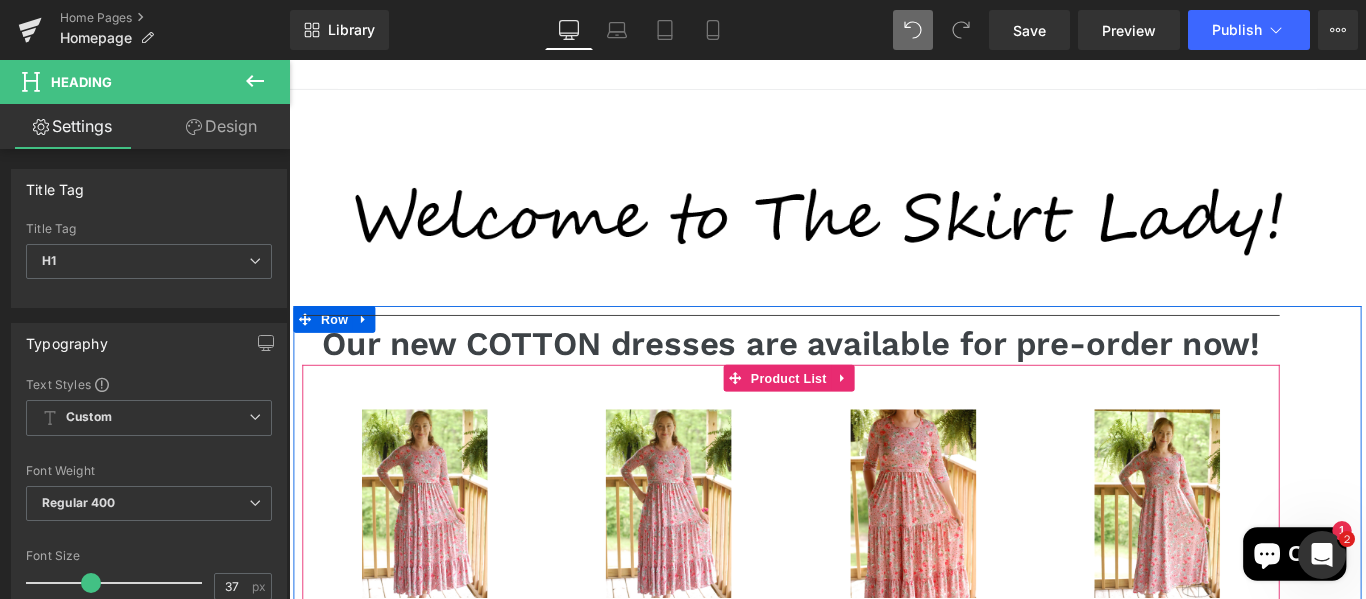 click on "Sale Off
(P) Image
"Blushing Blooms" Mauve Floral Nursing Friendly Round Neck Tiered Dress
(P) Title
$0
$39.00
(P) Price
Add To Cart
(P) Cart Button
Product" at bounding box center [853, 874] 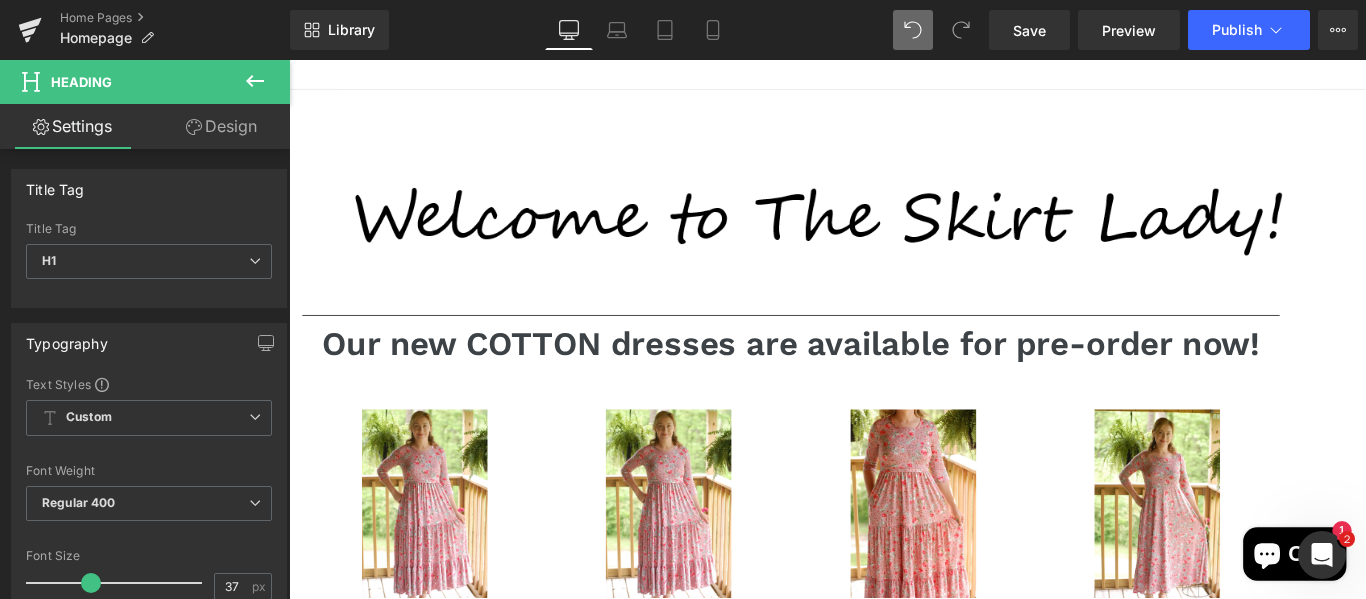 click 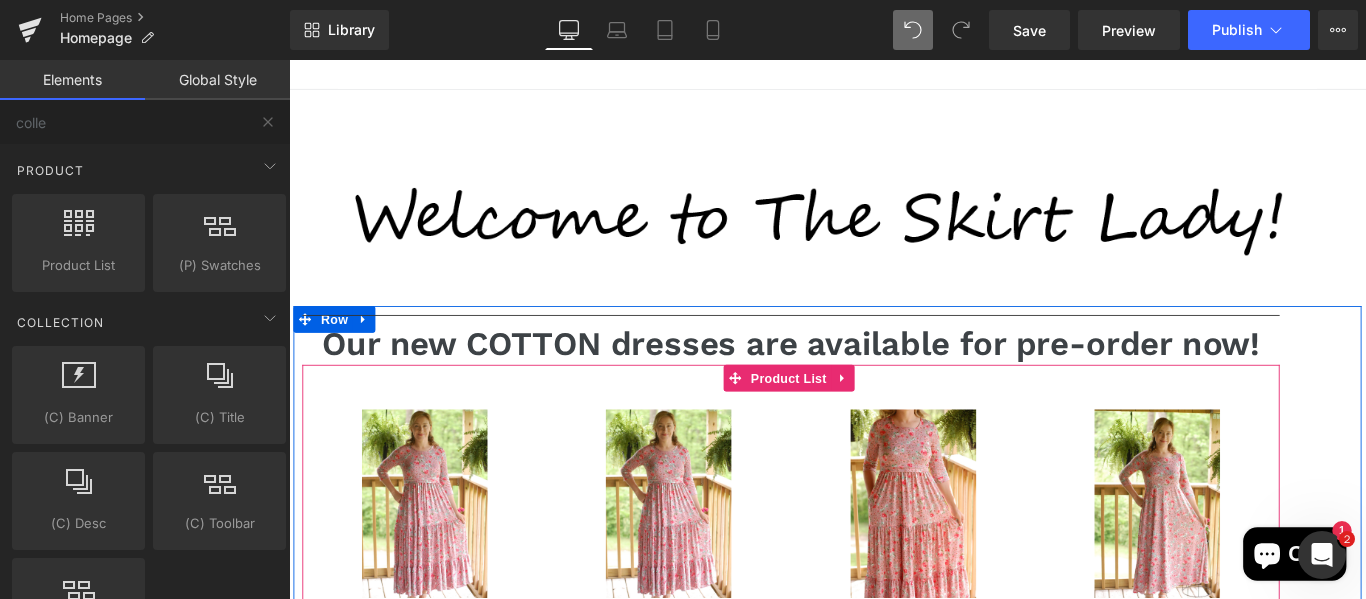click on "Sale Off
(P) Image
"Blushing Blooms" Mauve Floral Nursing Friendly Round Neck Tiered Dress
(P) Title
$0
$39.00
(P) Price
Add To Cart
(P) Cart Button
Product" at bounding box center [853, 874] 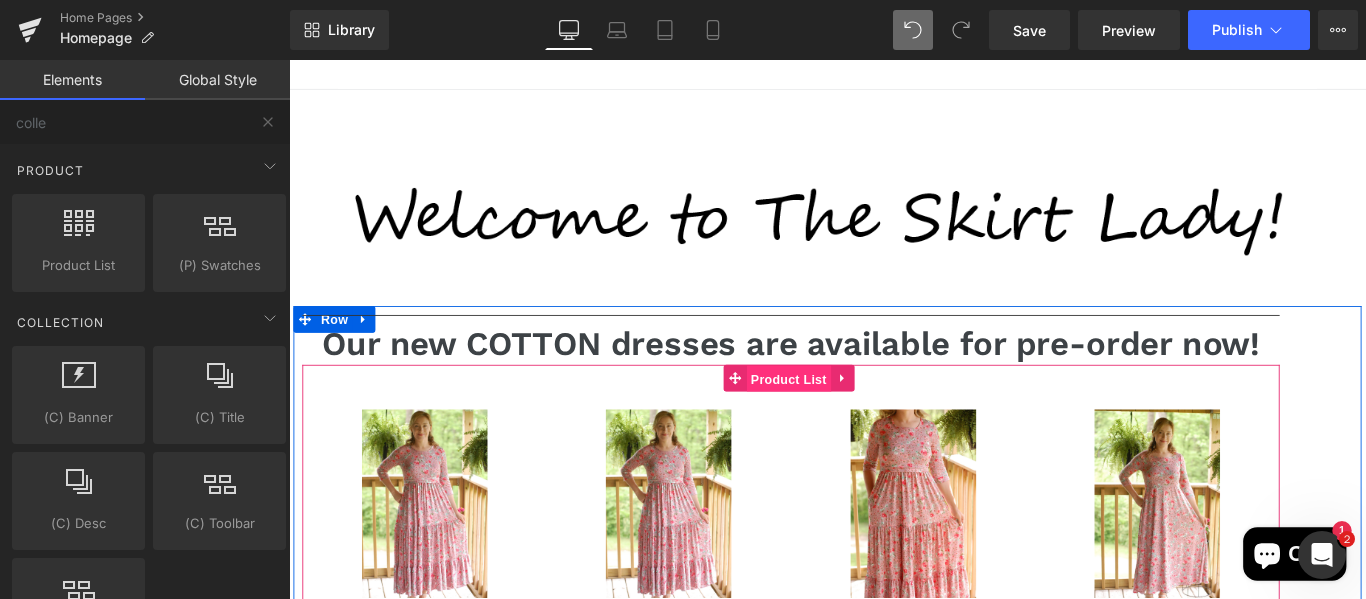 click on "Product List" at bounding box center [850, 419] 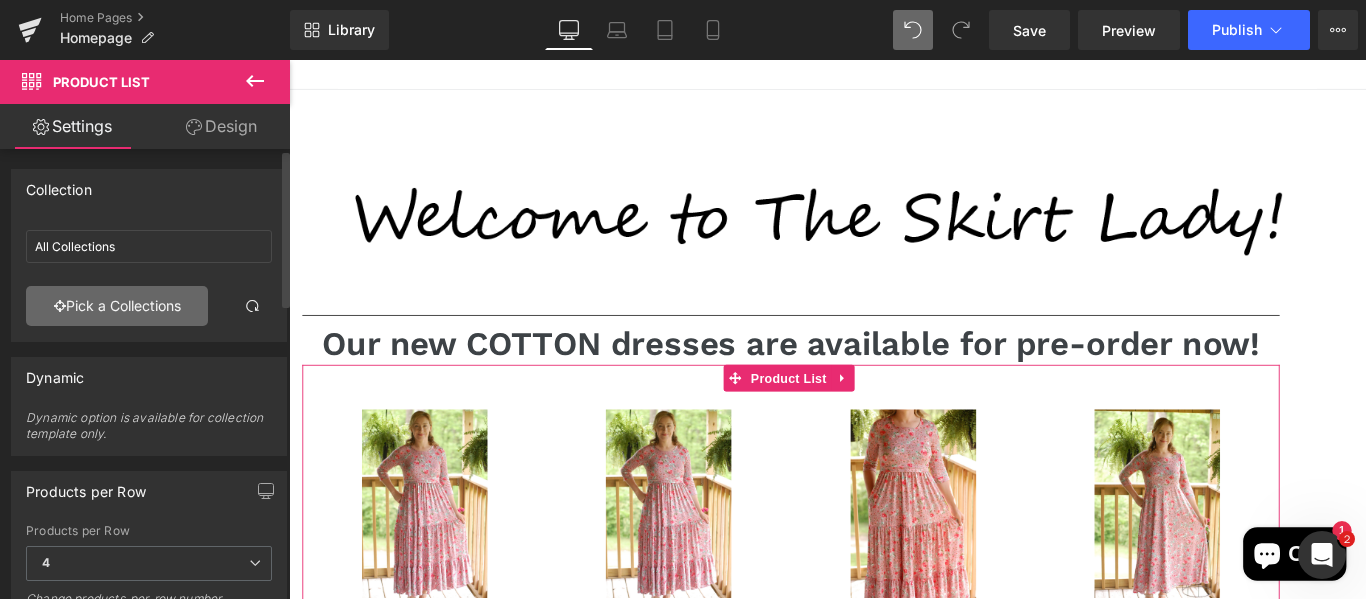 click on "Pick a Collections" at bounding box center (117, 306) 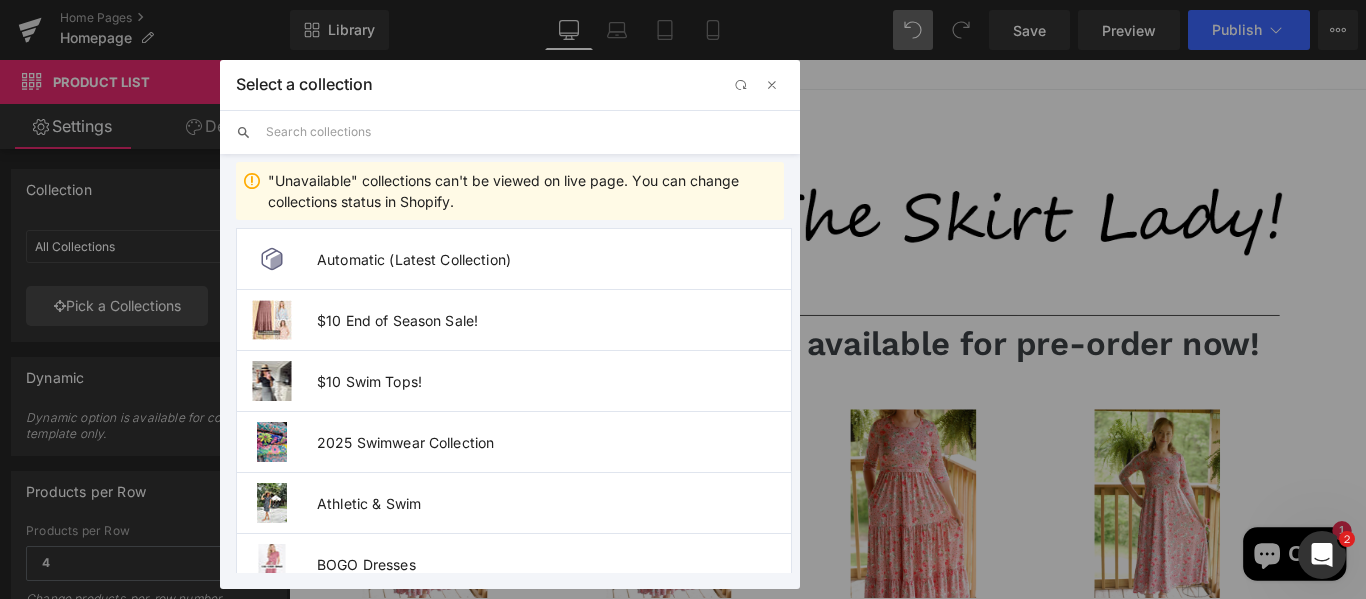 click at bounding box center [525, 132] 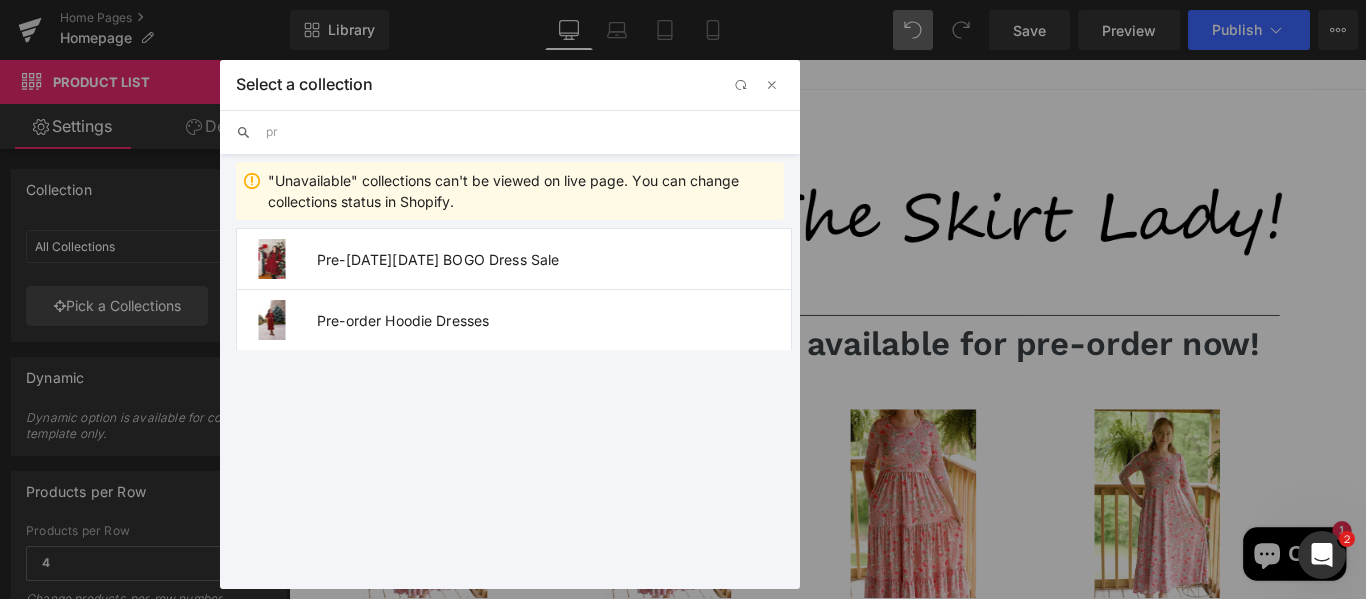 type on "pre" 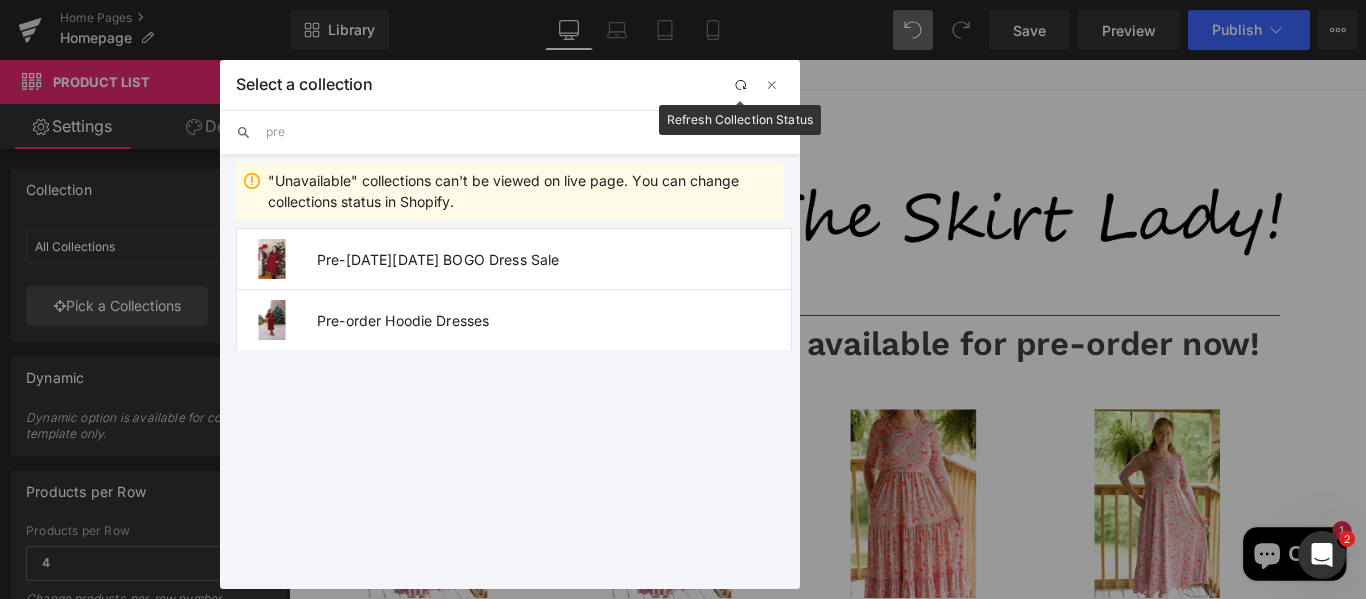 click at bounding box center (740, 86) 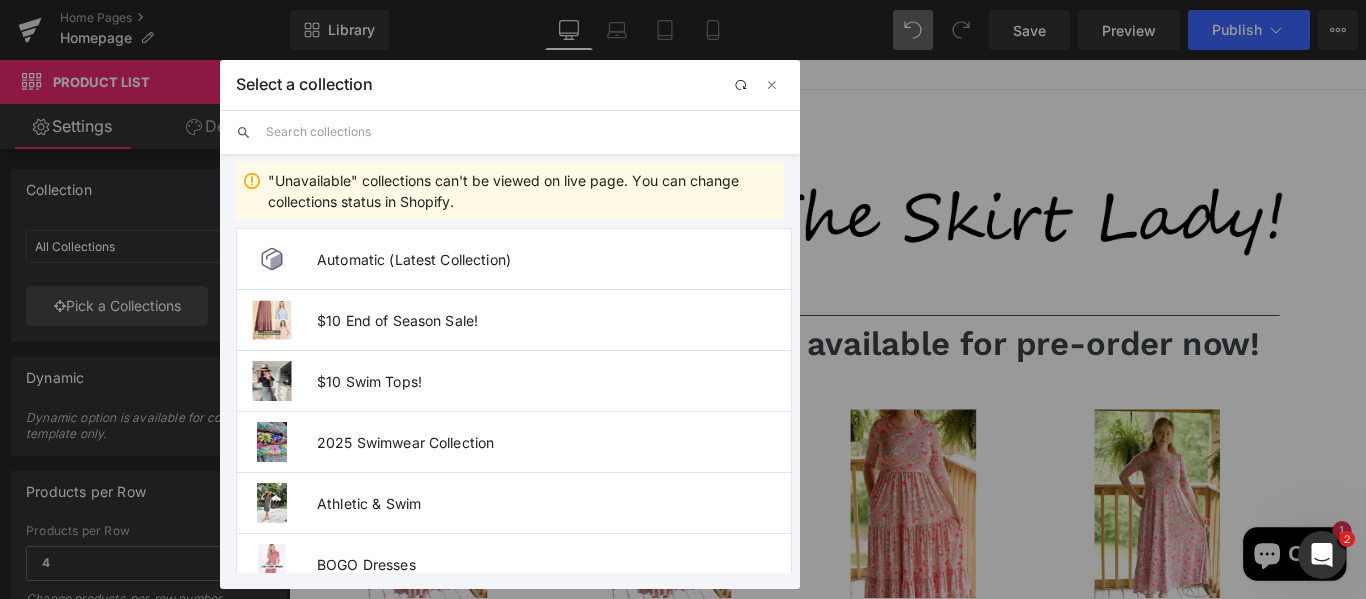 click at bounding box center [525, 132] 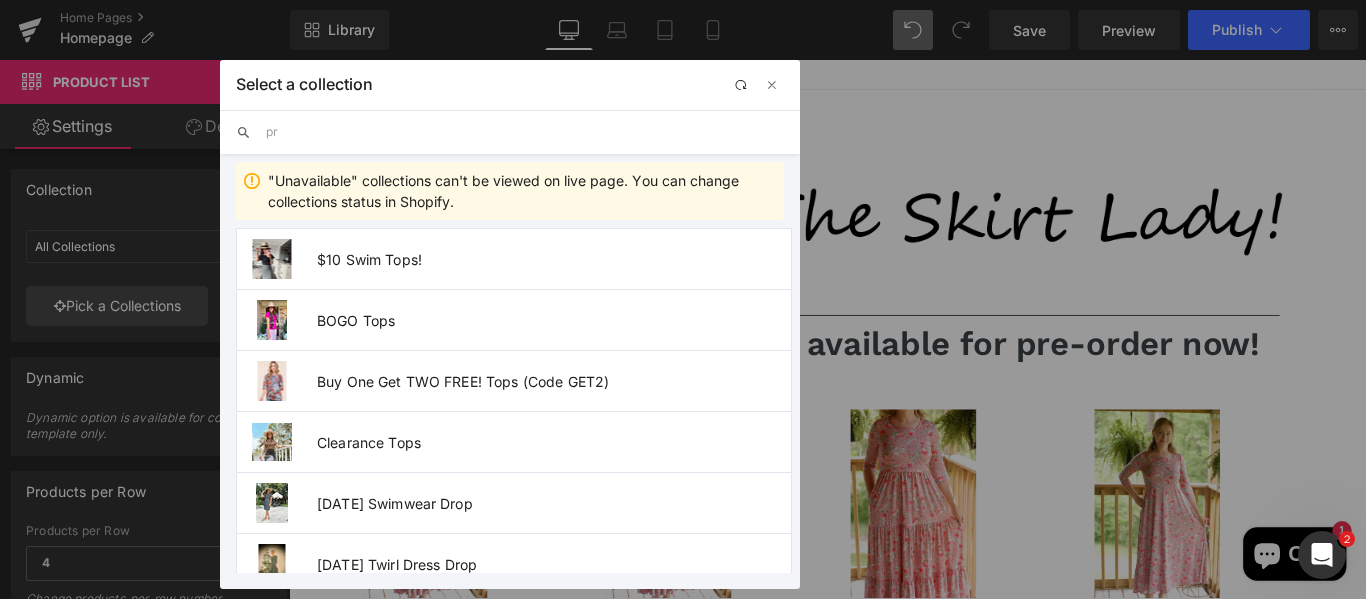 type on "pre" 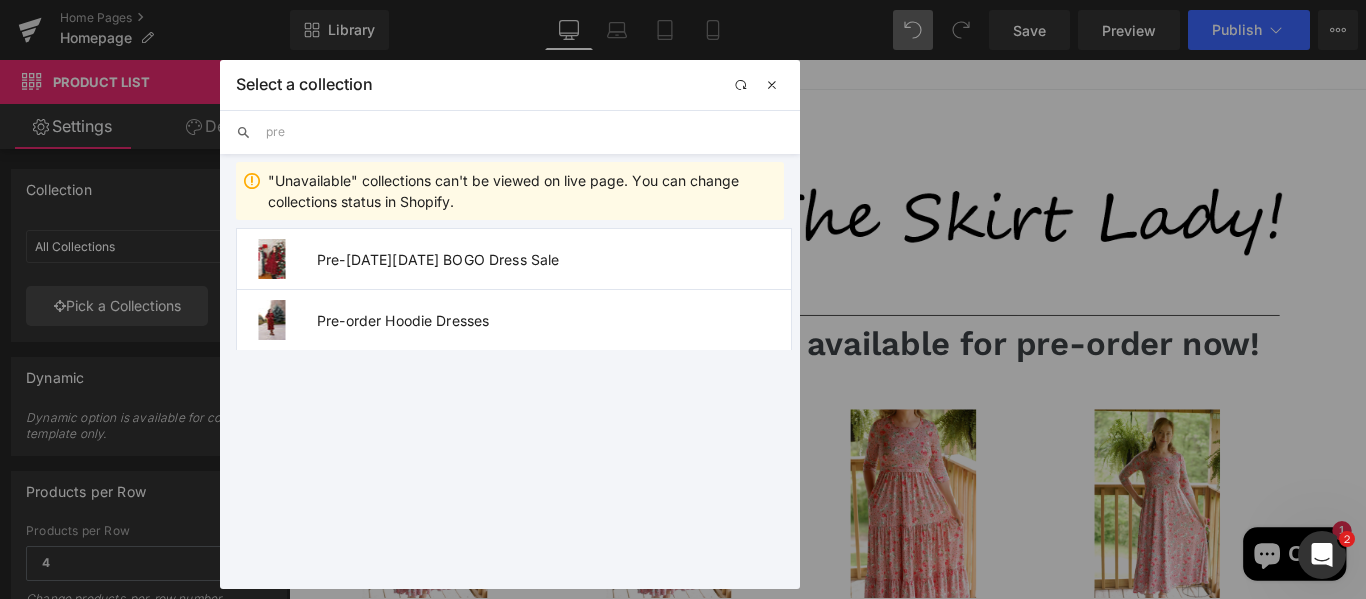 click at bounding box center (772, 85) 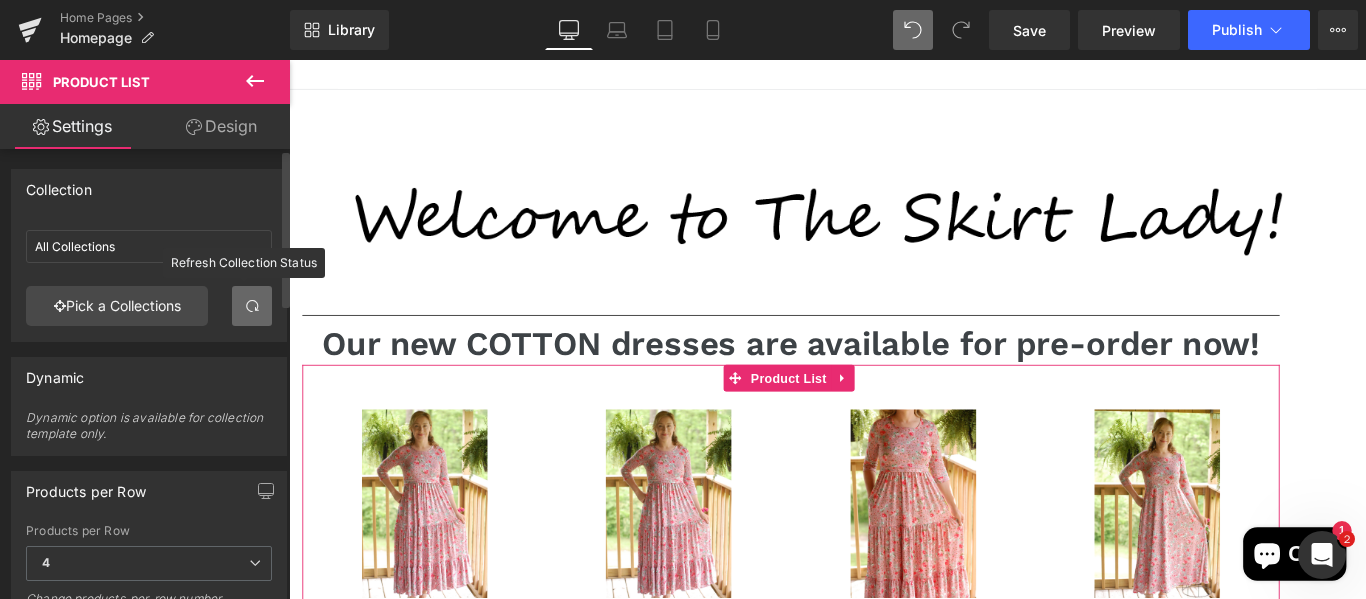 click at bounding box center [252, 306] 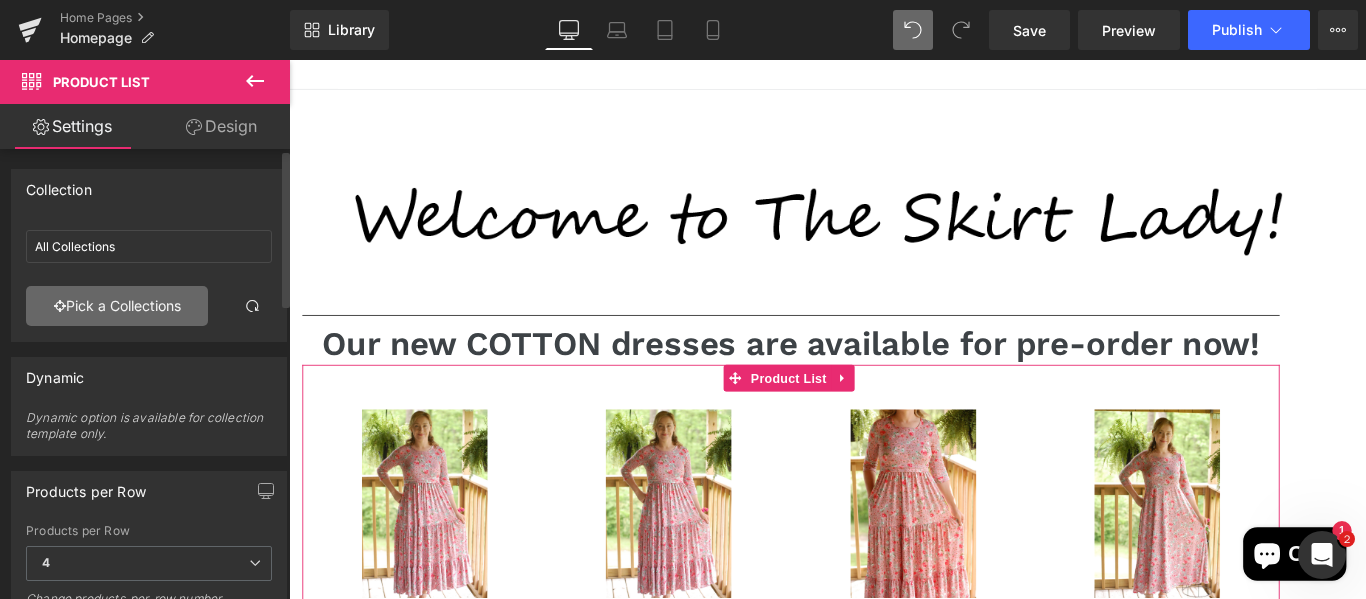click on "Pick a Collections" at bounding box center [117, 306] 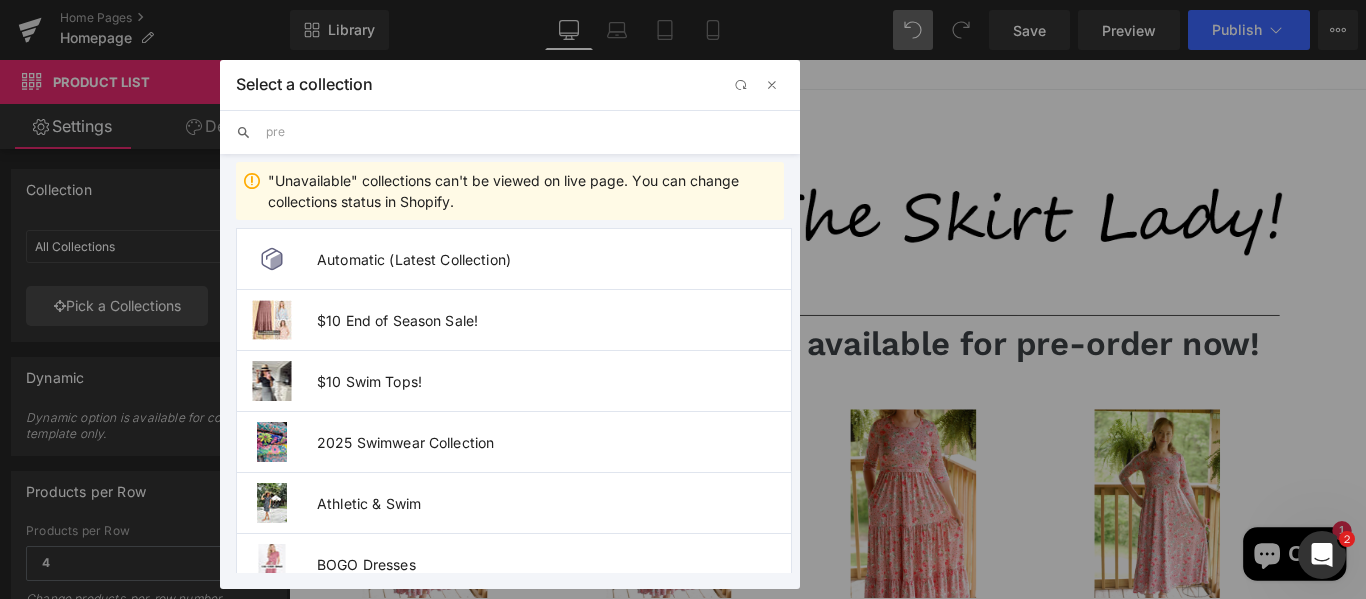 click on "pre" at bounding box center (525, 132) 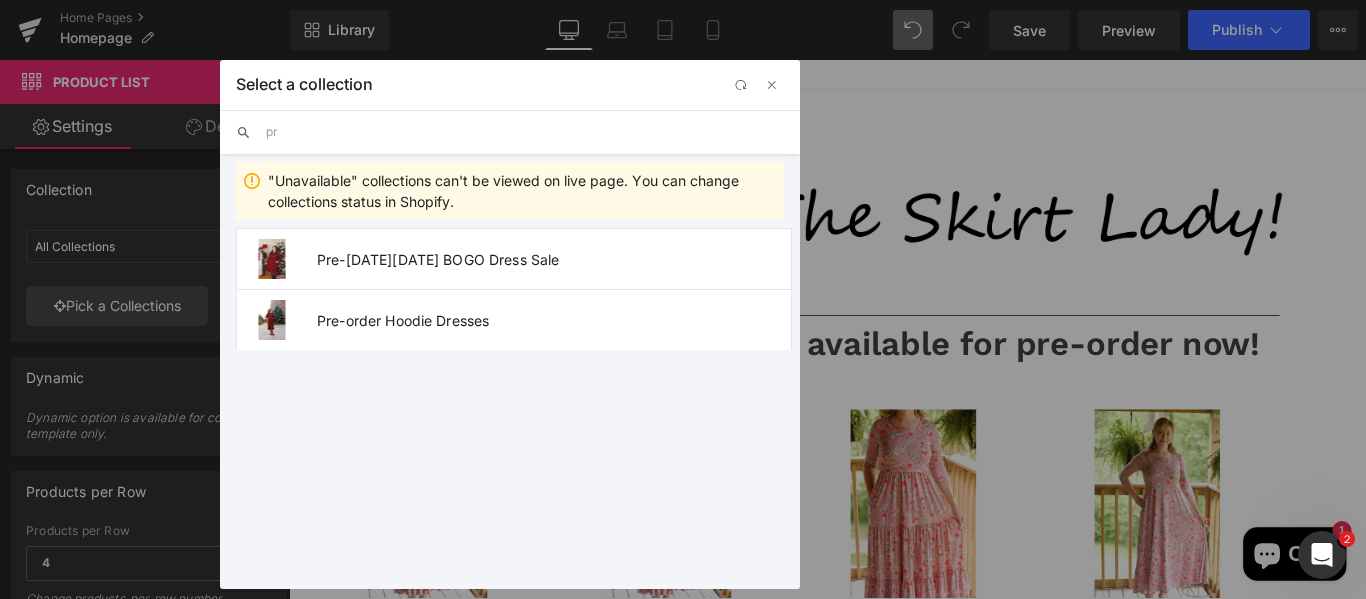 type on "p" 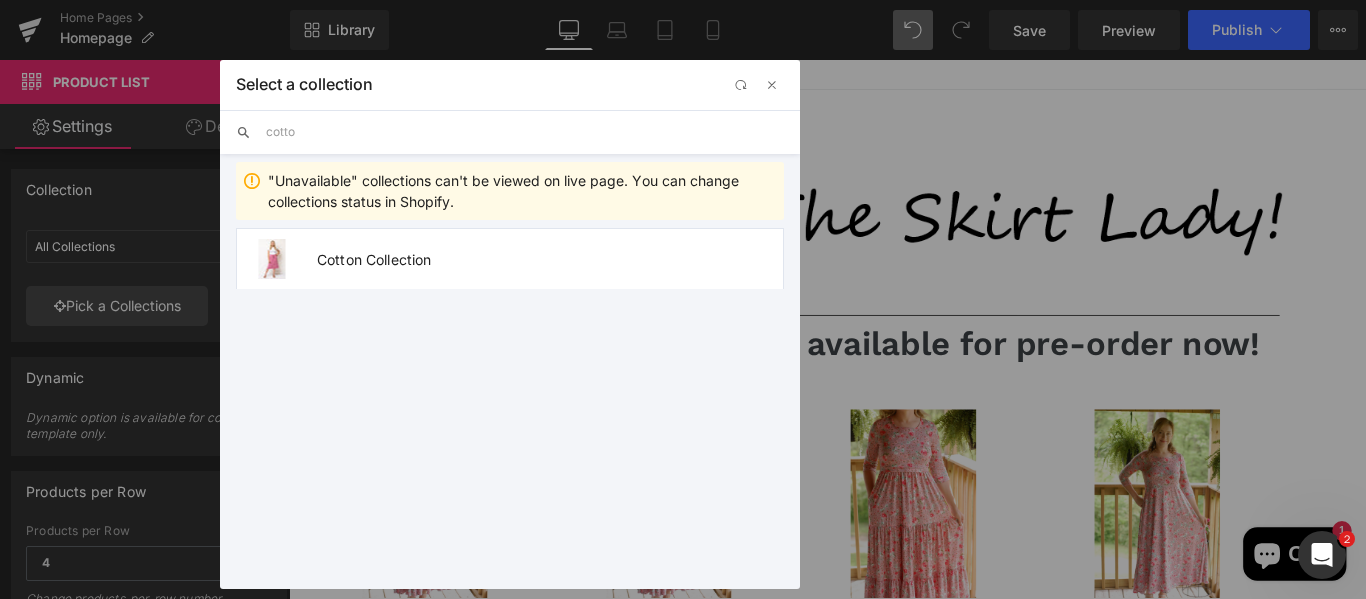 type on "cotton" 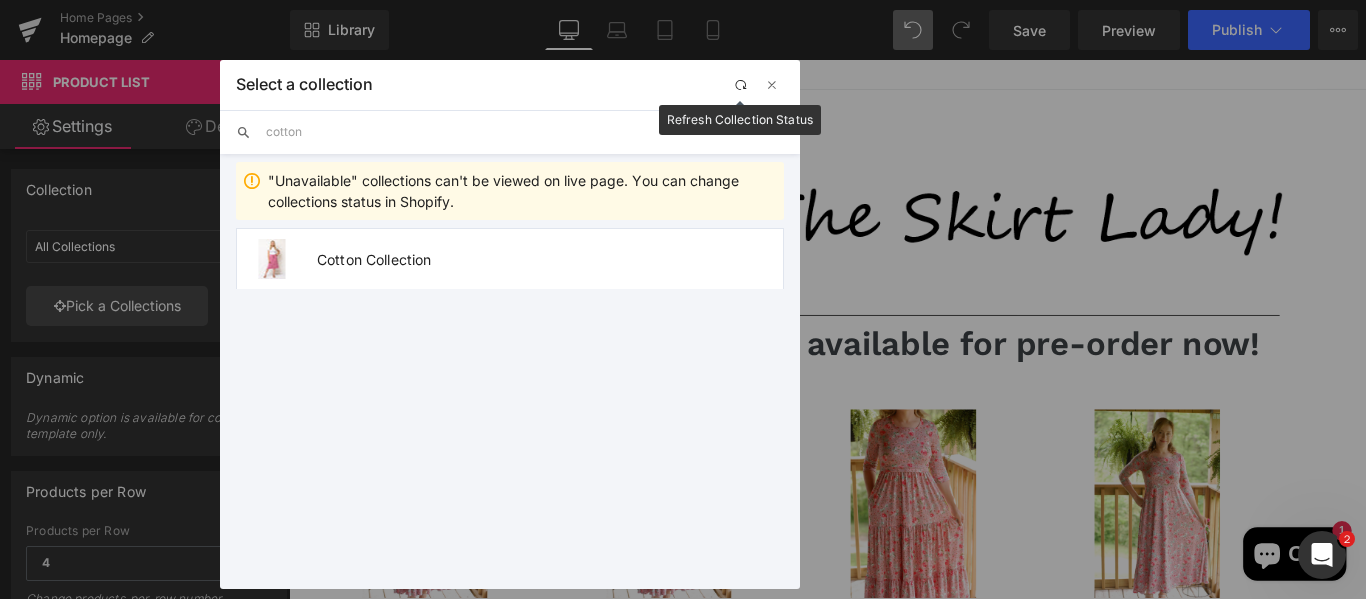 click at bounding box center [740, 86] 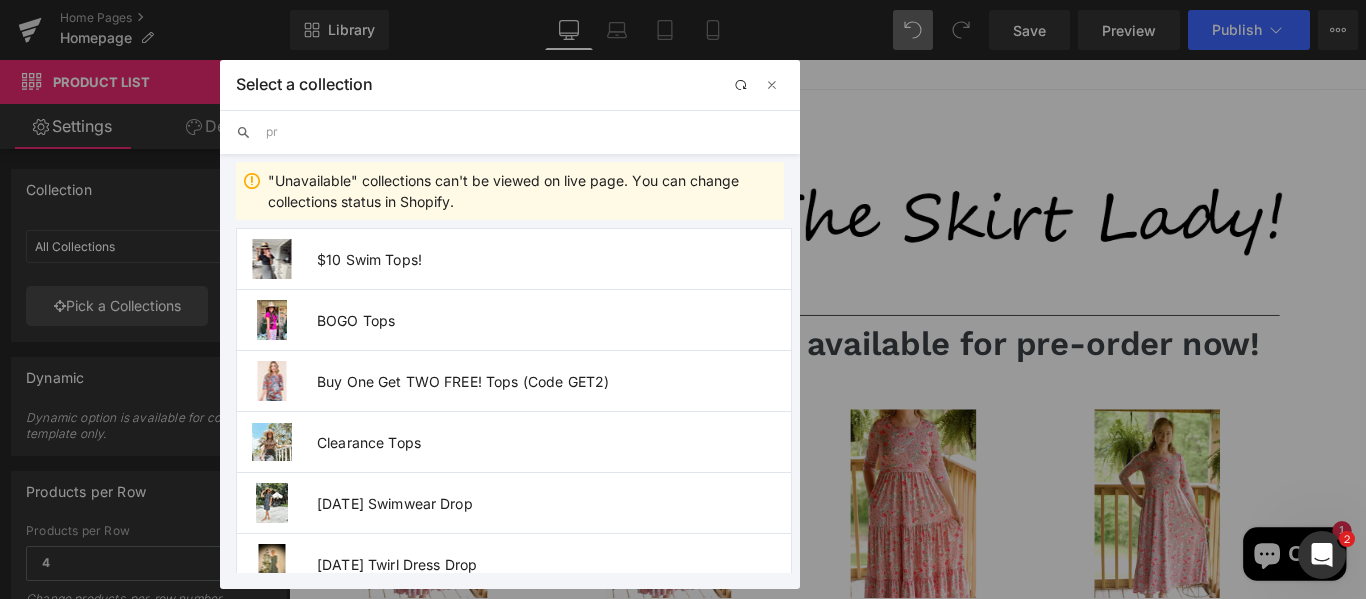 type on "pre" 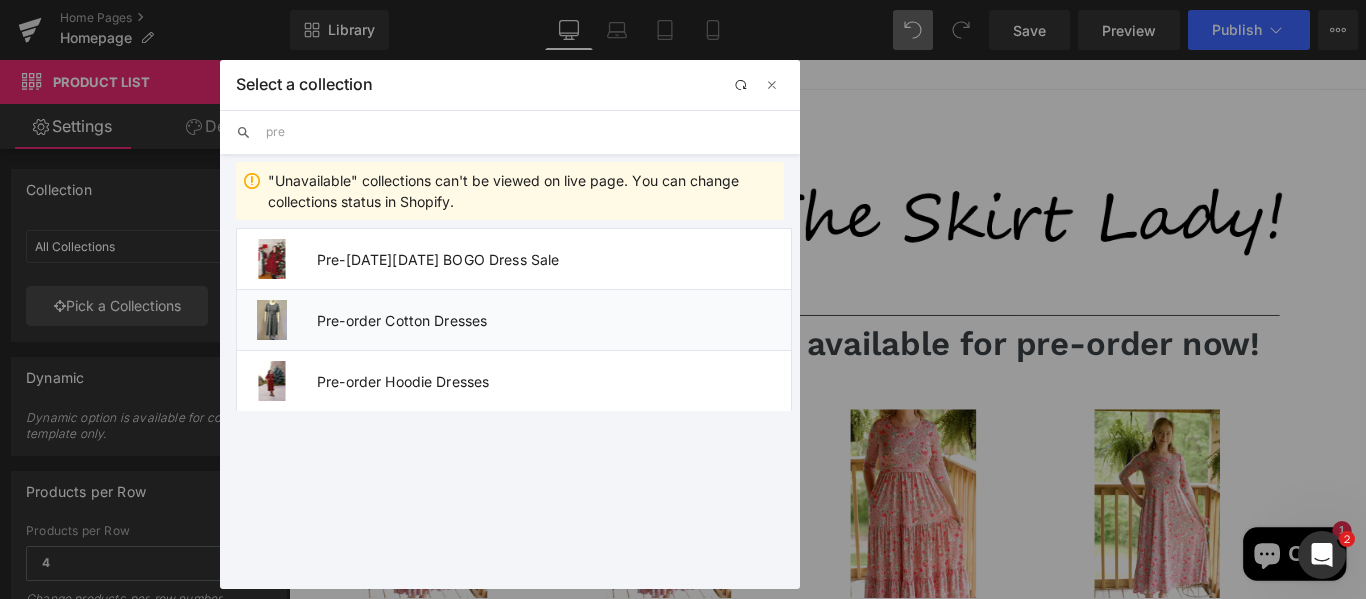 click on "Pre-order Cotton Dresses" at bounding box center (514, 319) 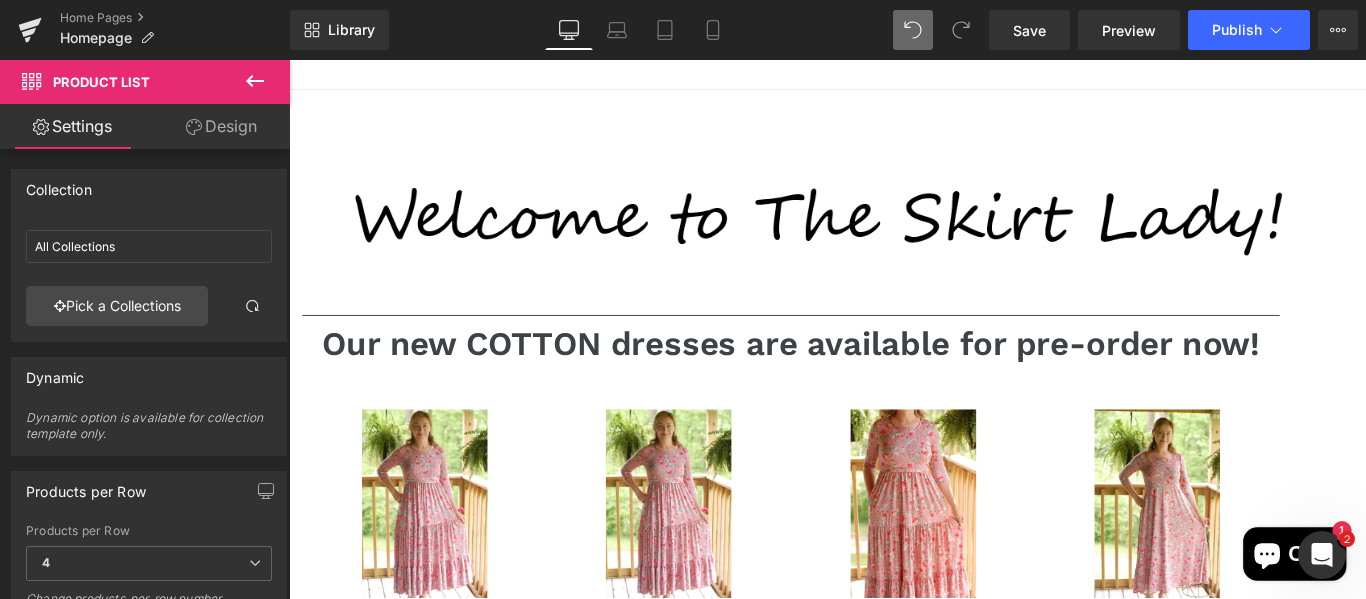 type on "Pre-order Cotton Dresses" 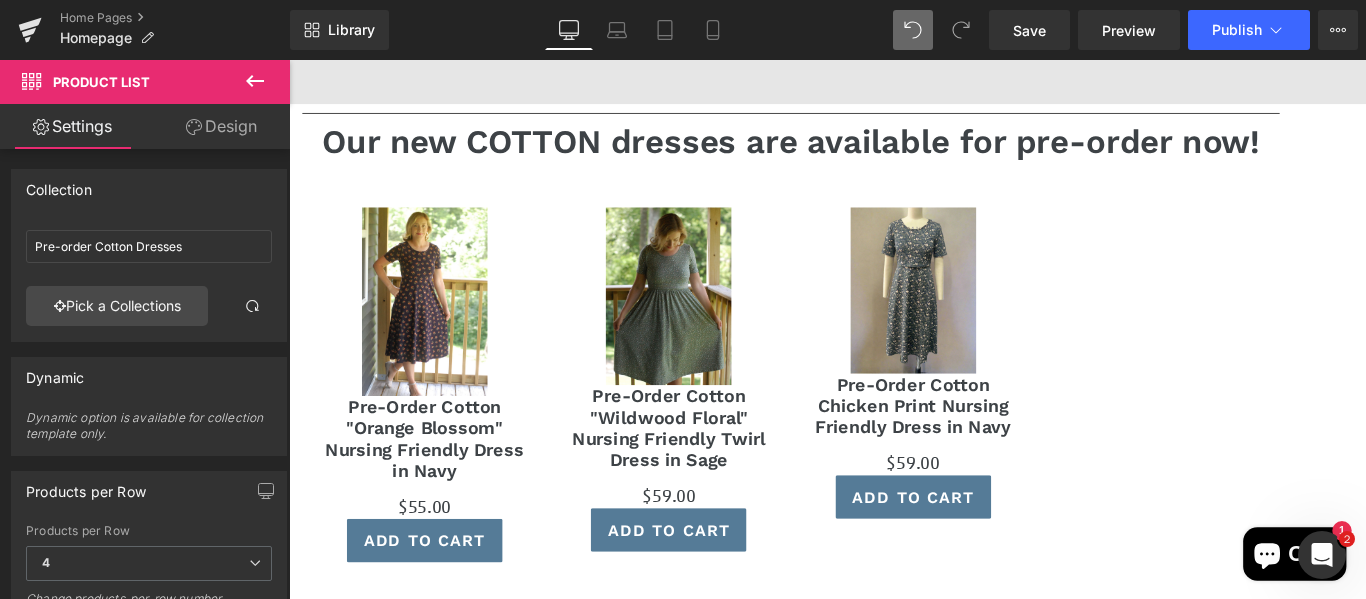 scroll, scrollTop: 471, scrollLeft: 0, axis: vertical 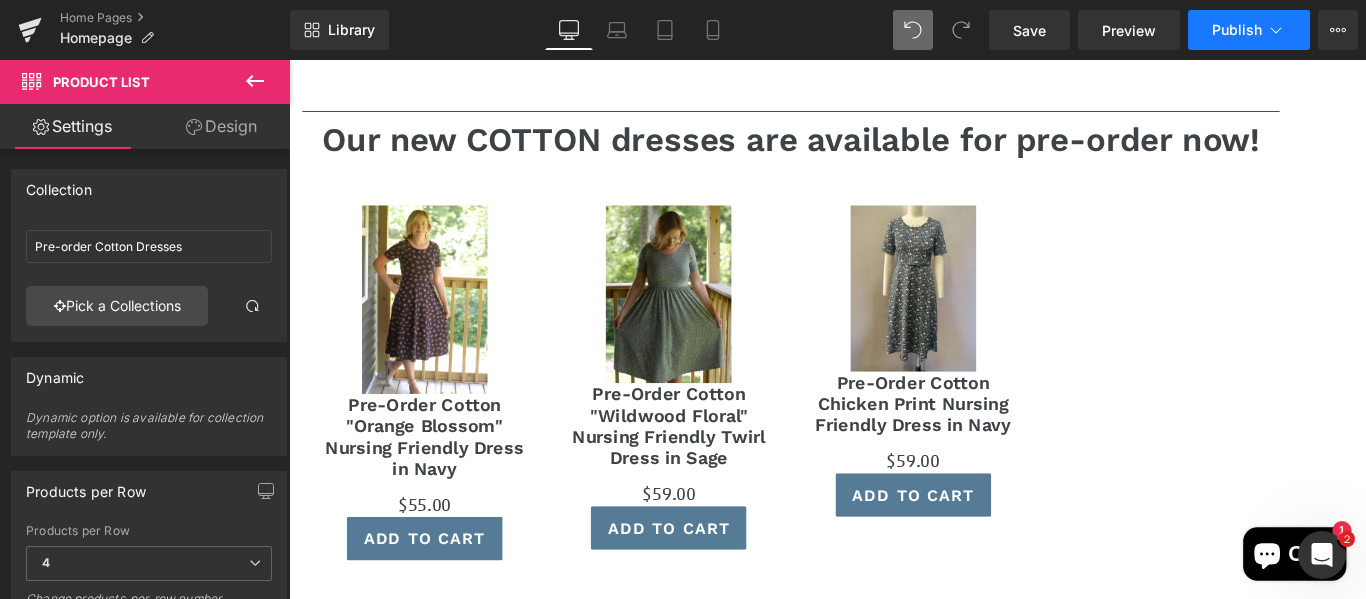 click on "Publish" at bounding box center [1237, 30] 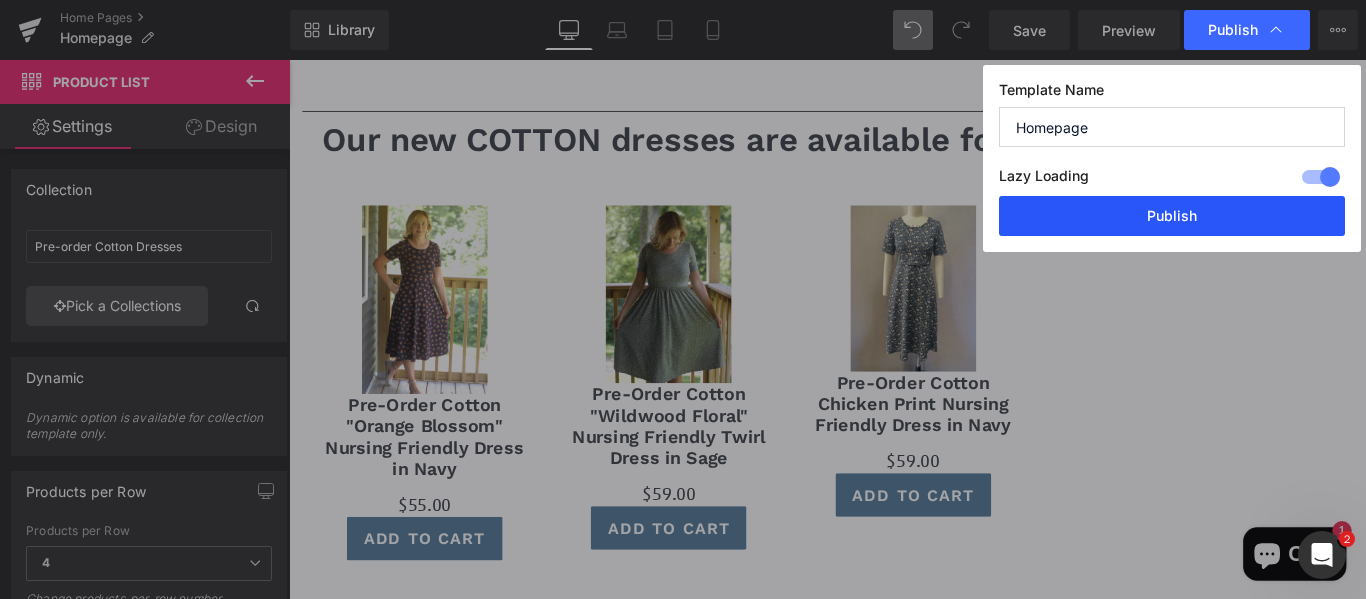 click on "Publish" at bounding box center [1172, 216] 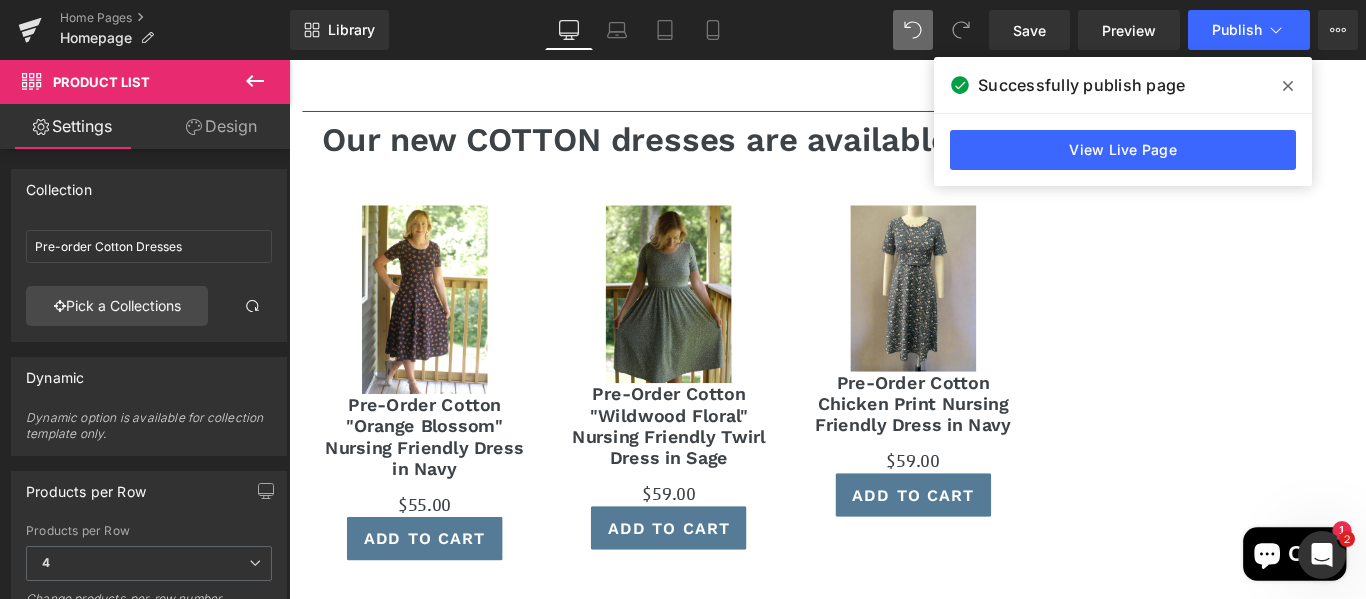 drag, startPoint x: 963, startPoint y: 575, endPoint x: 878, endPoint y: 608, distance: 91.18114 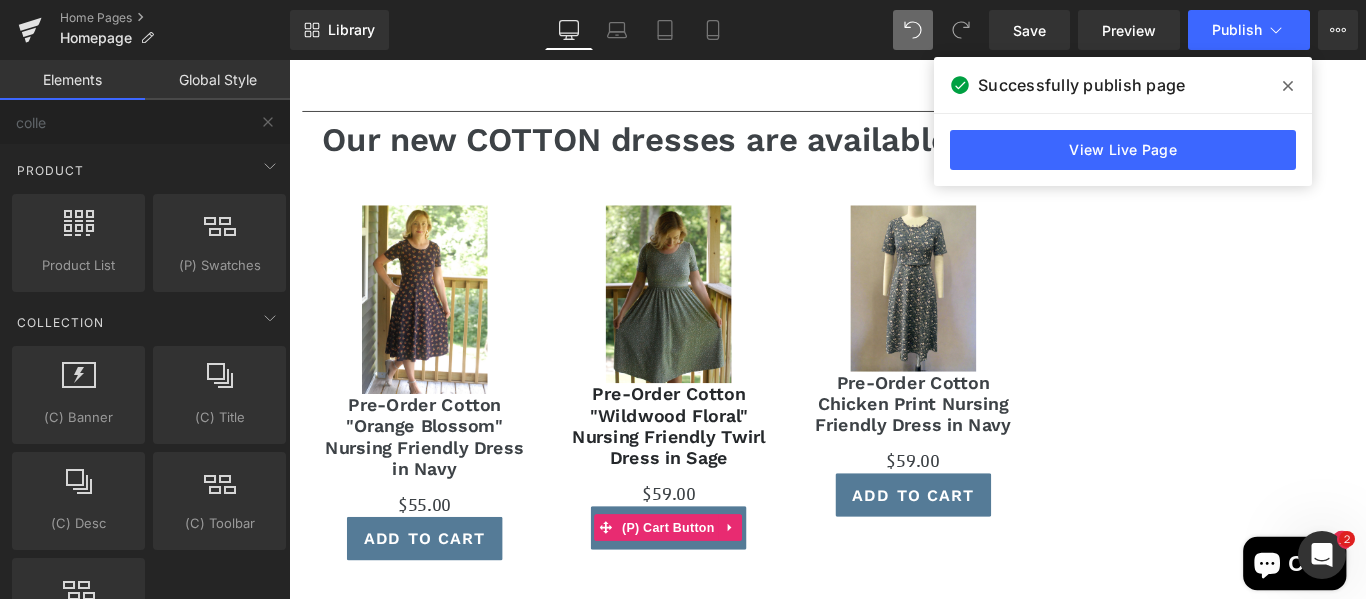 drag, startPoint x: 952, startPoint y: 504, endPoint x: 709, endPoint y: 490, distance: 243.40295 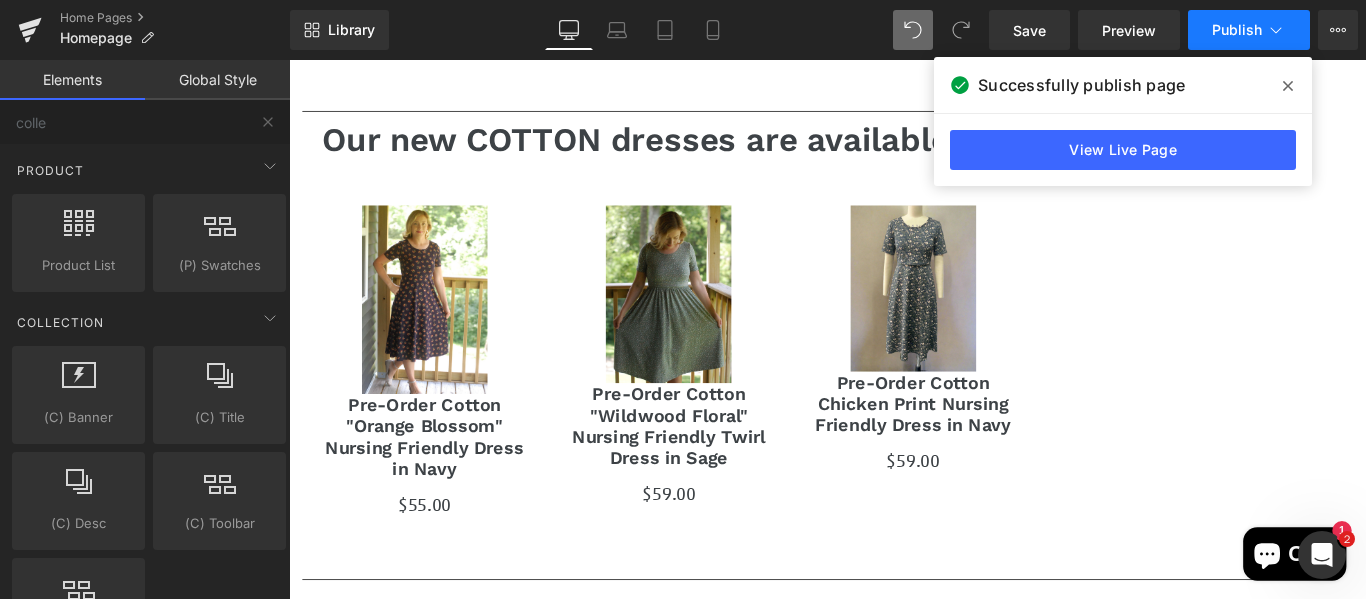 click on "Publish" at bounding box center [1237, 30] 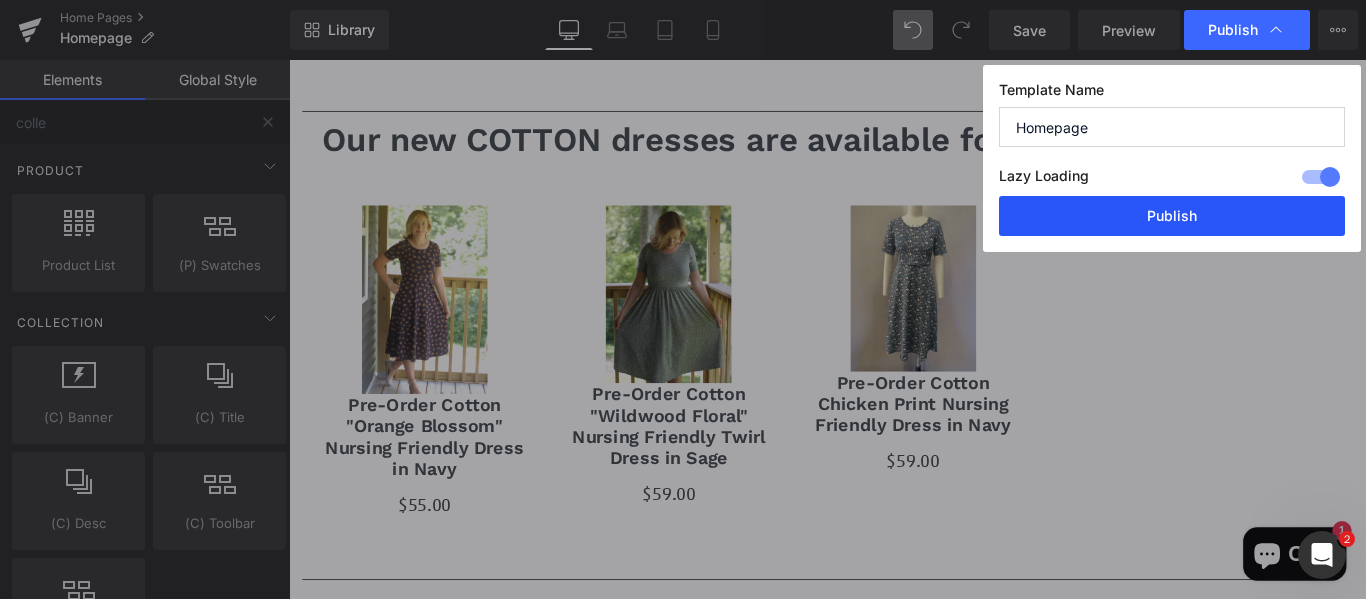 click on "Publish" at bounding box center (1172, 216) 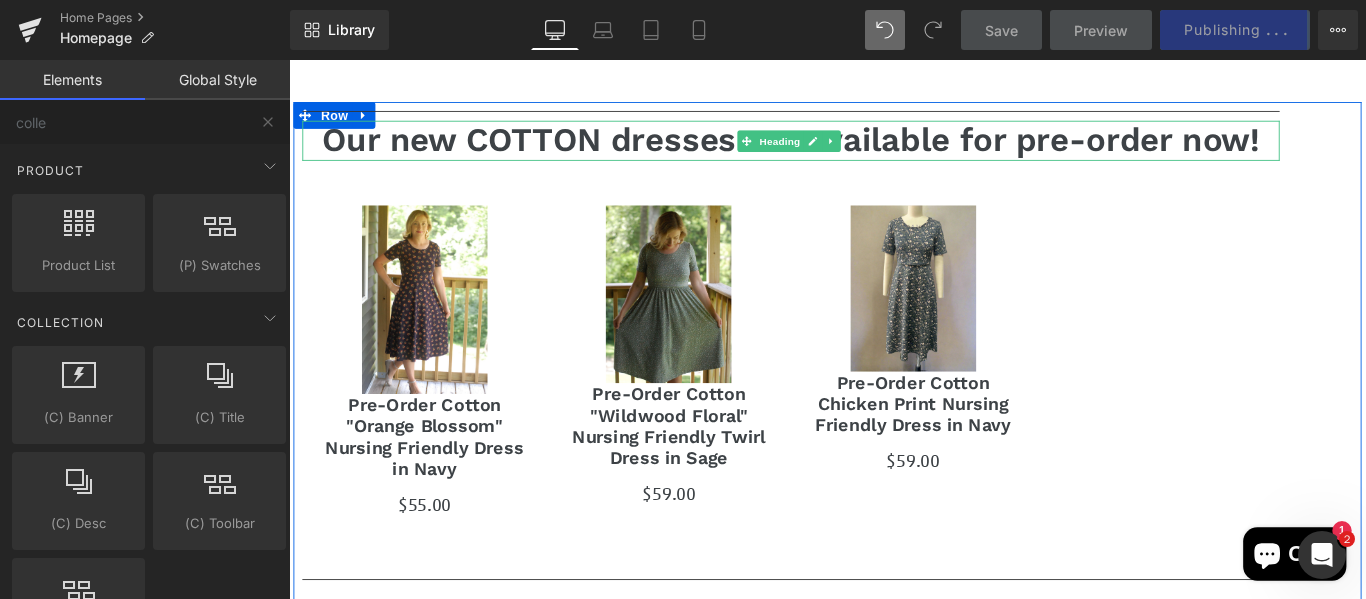 click on "Our new COTTON dresses are available for pre-order now!" at bounding box center (853, 150) 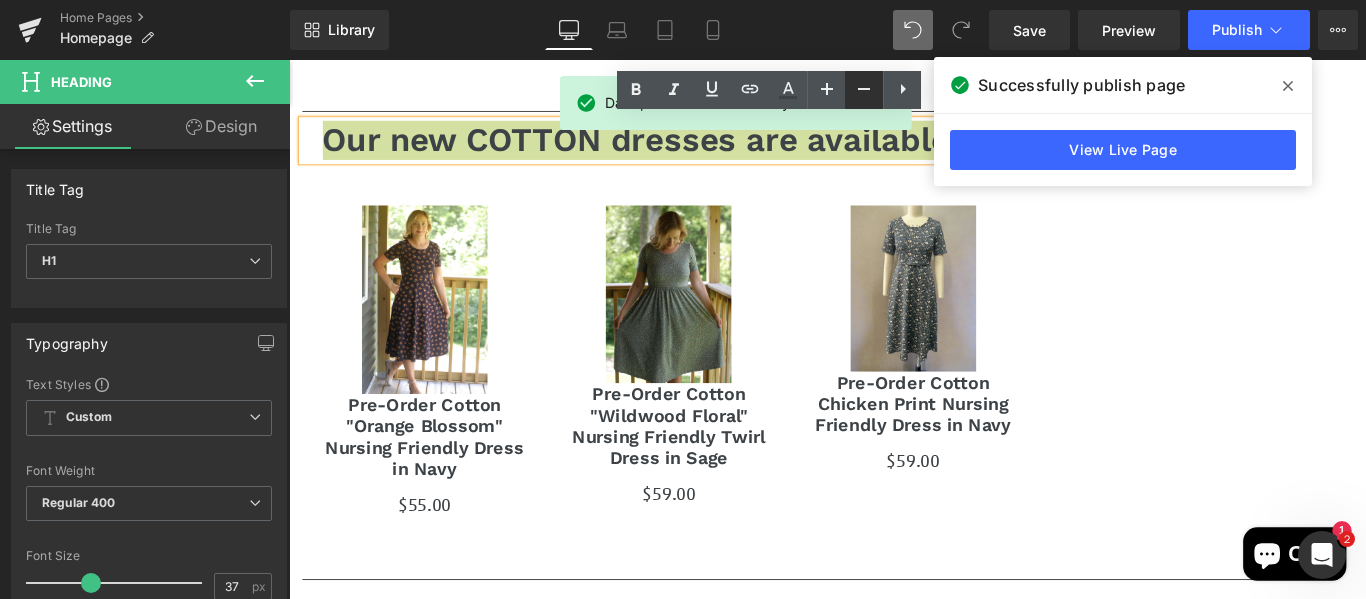 click 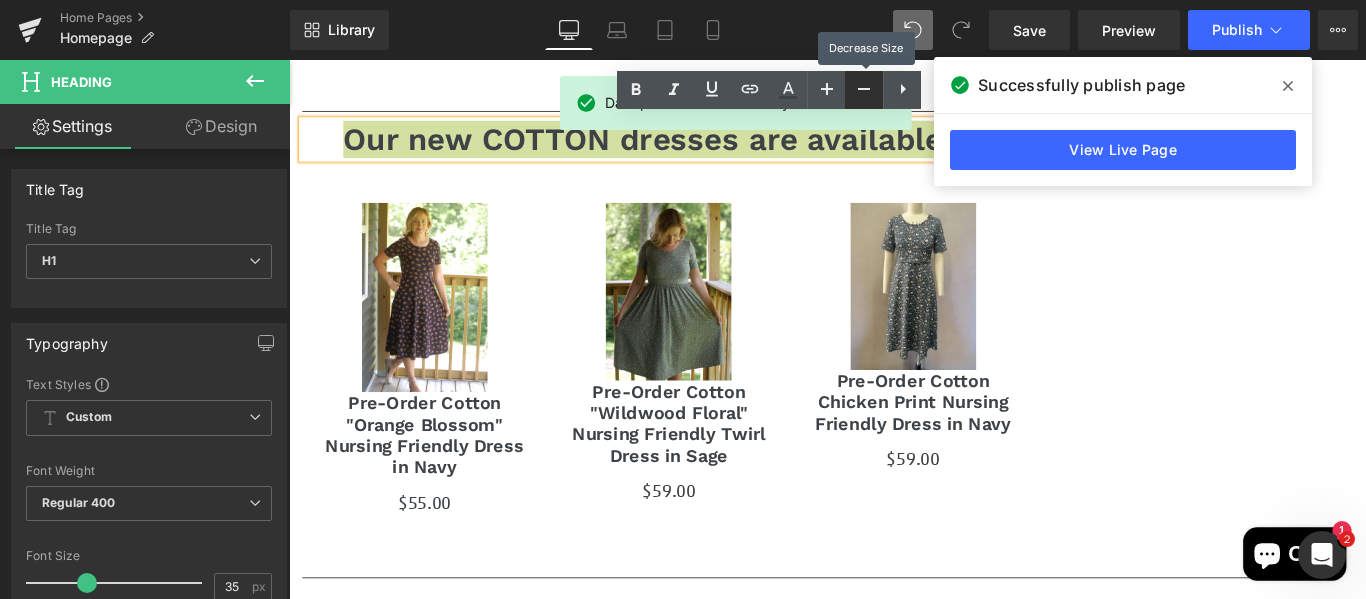 click 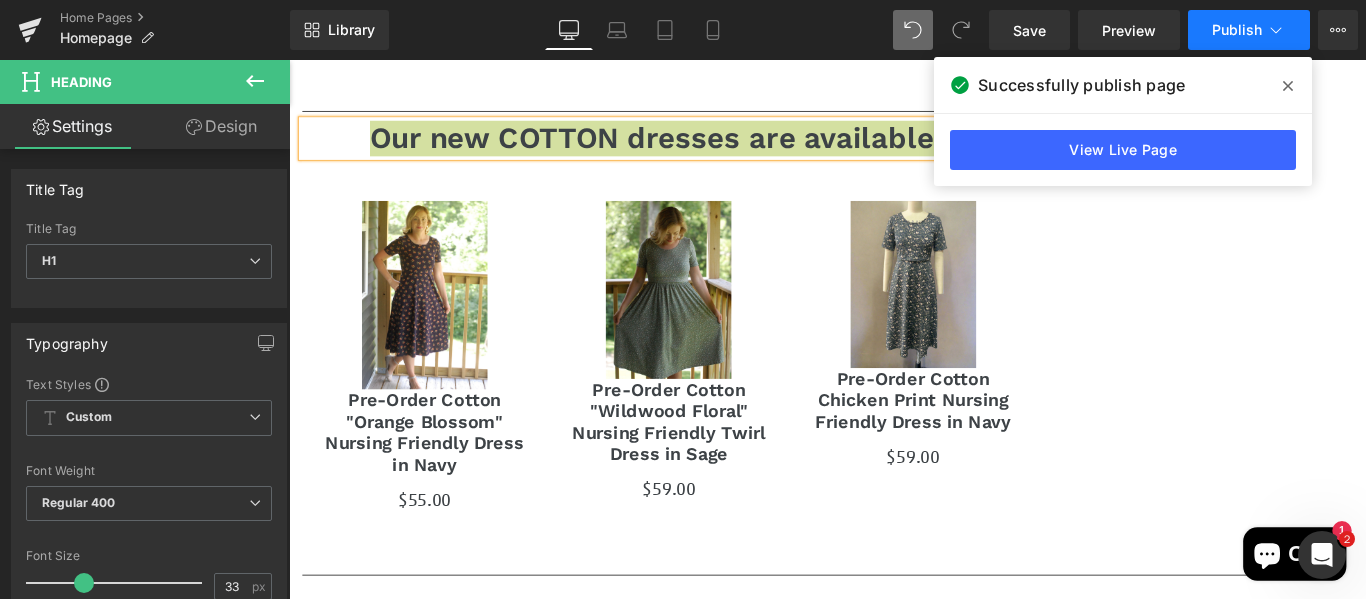 click on "Publish" at bounding box center (1237, 30) 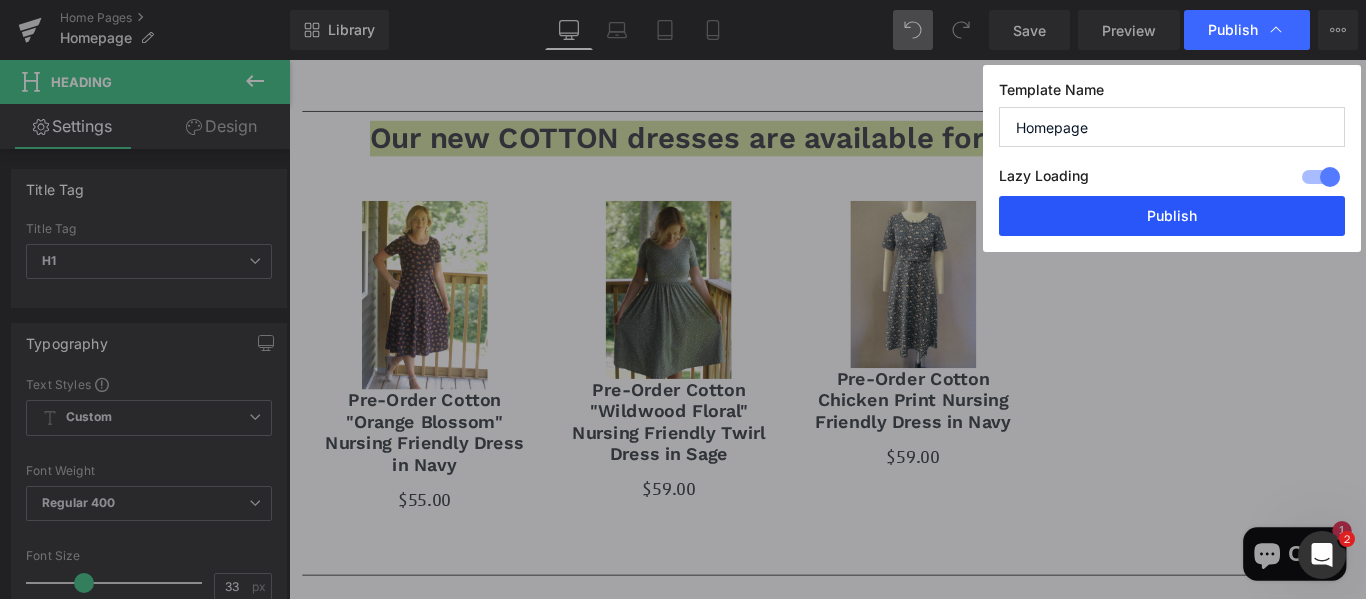 click on "Publish" at bounding box center [1172, 216] 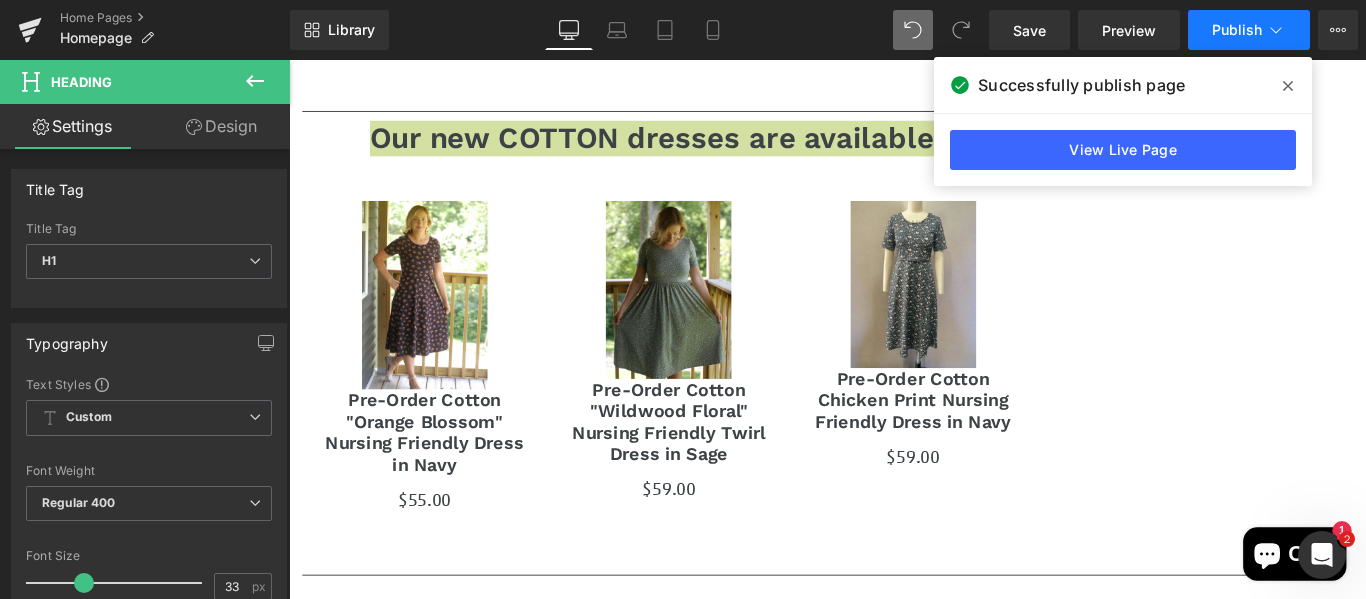 click on "Publish" at bounding box center (1249, 30) 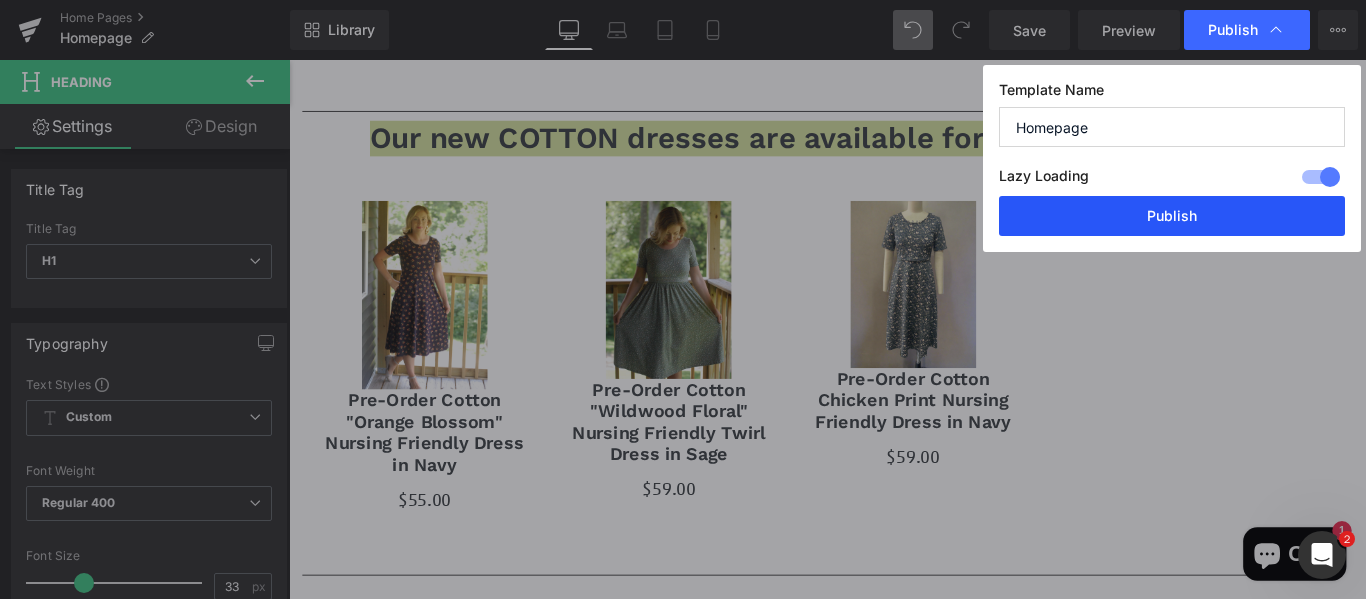 drag, startPoint x: 1211, startPoint y: 202, endPoint x: 1016, endPoint y: 157, distance: 200.12495 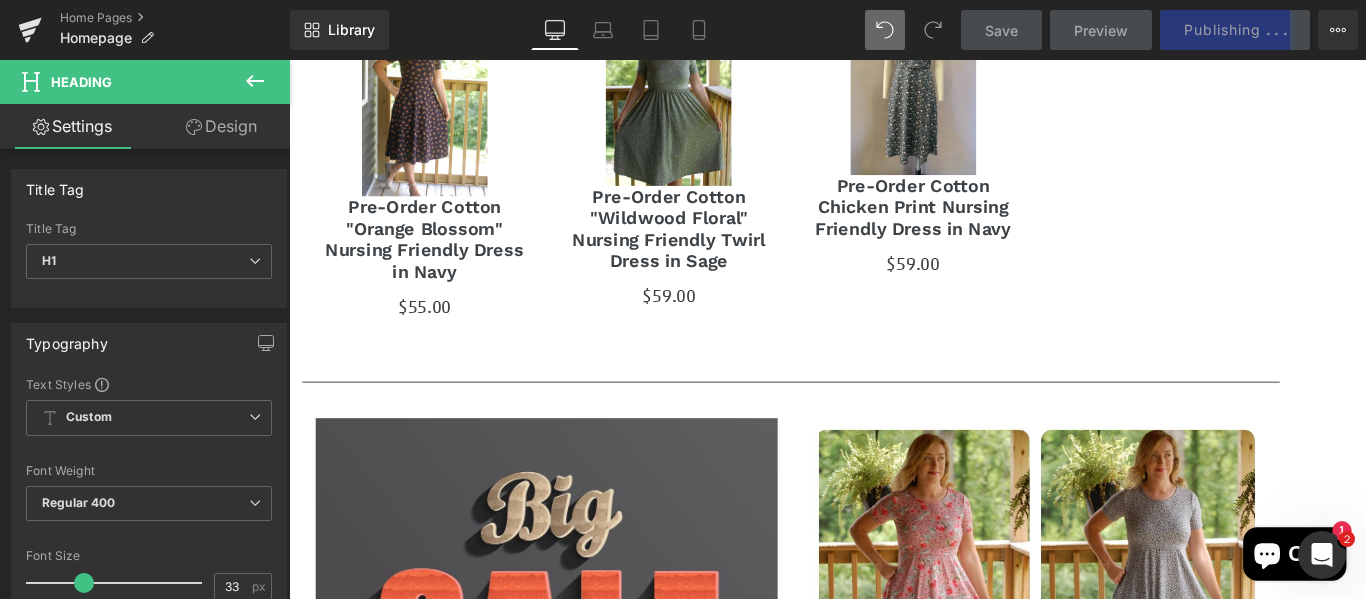 scroll, scrollTop: 689, scrollLeft: 0, axis: vertical 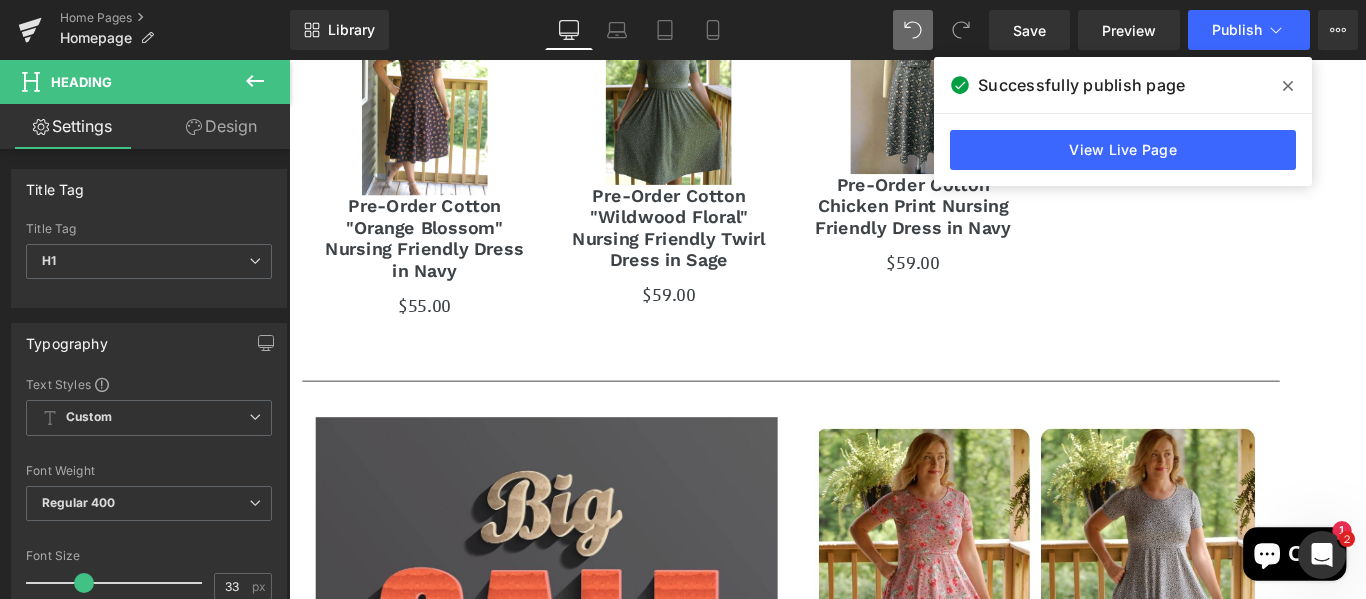 click 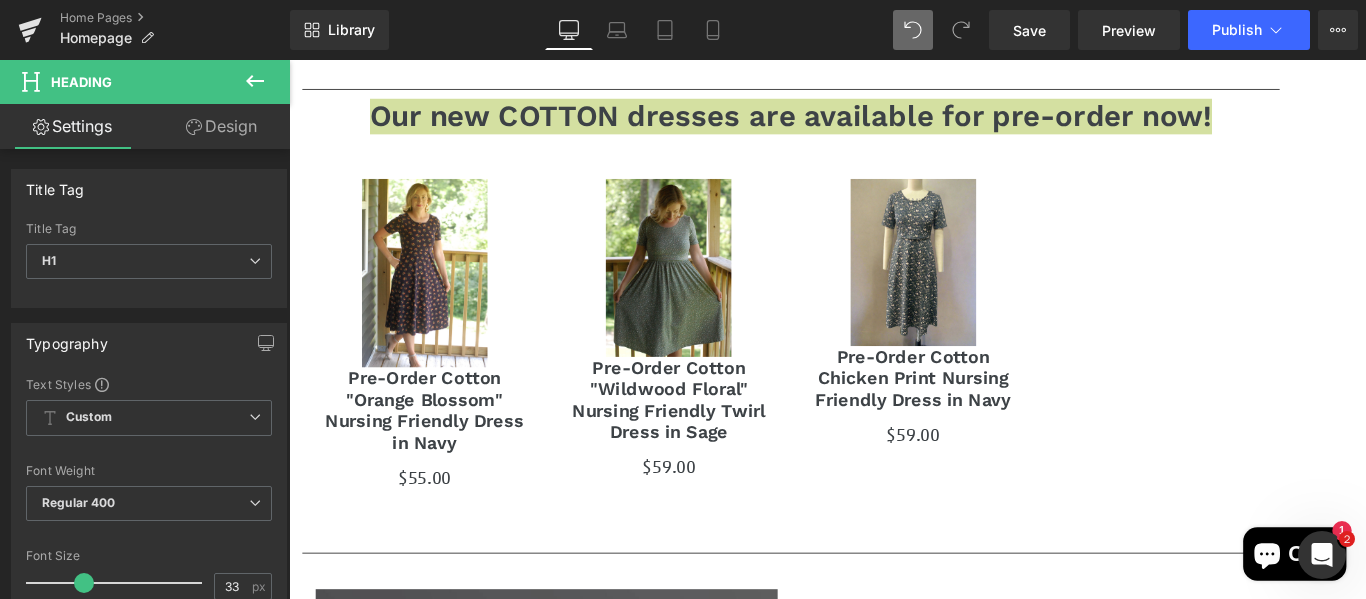 scroll, scrollTop: 496, scrollLeft: 0, axis: vertical 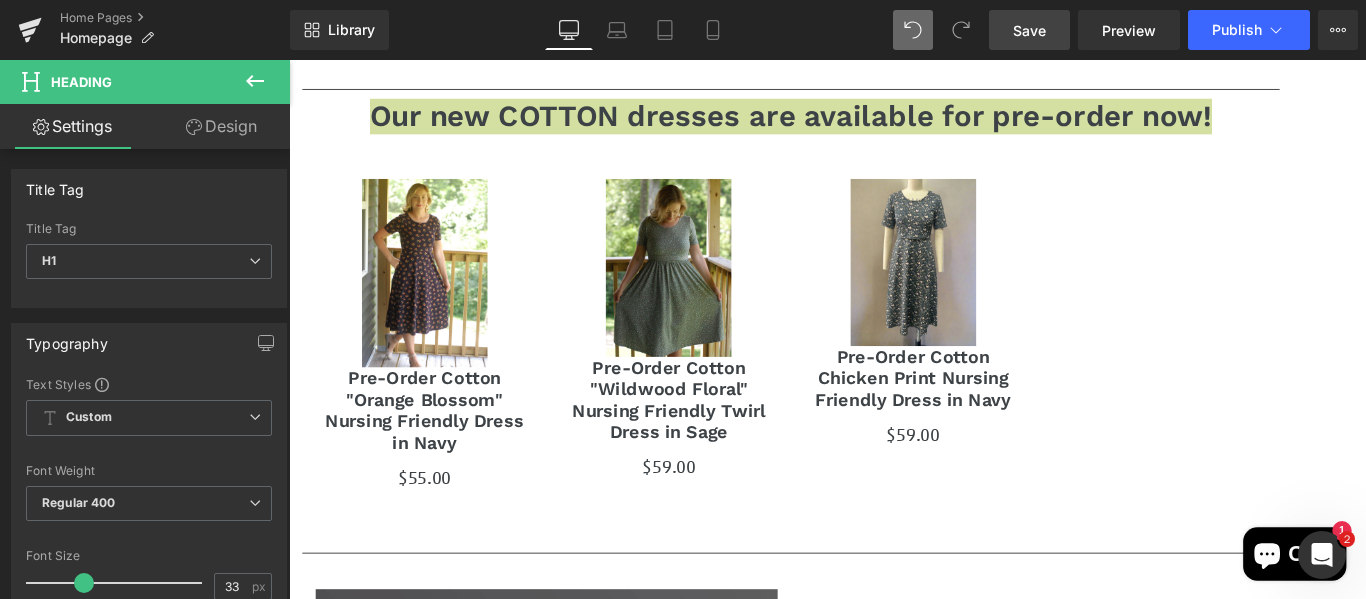 click on "Save" at bounding box center (1029, 30) 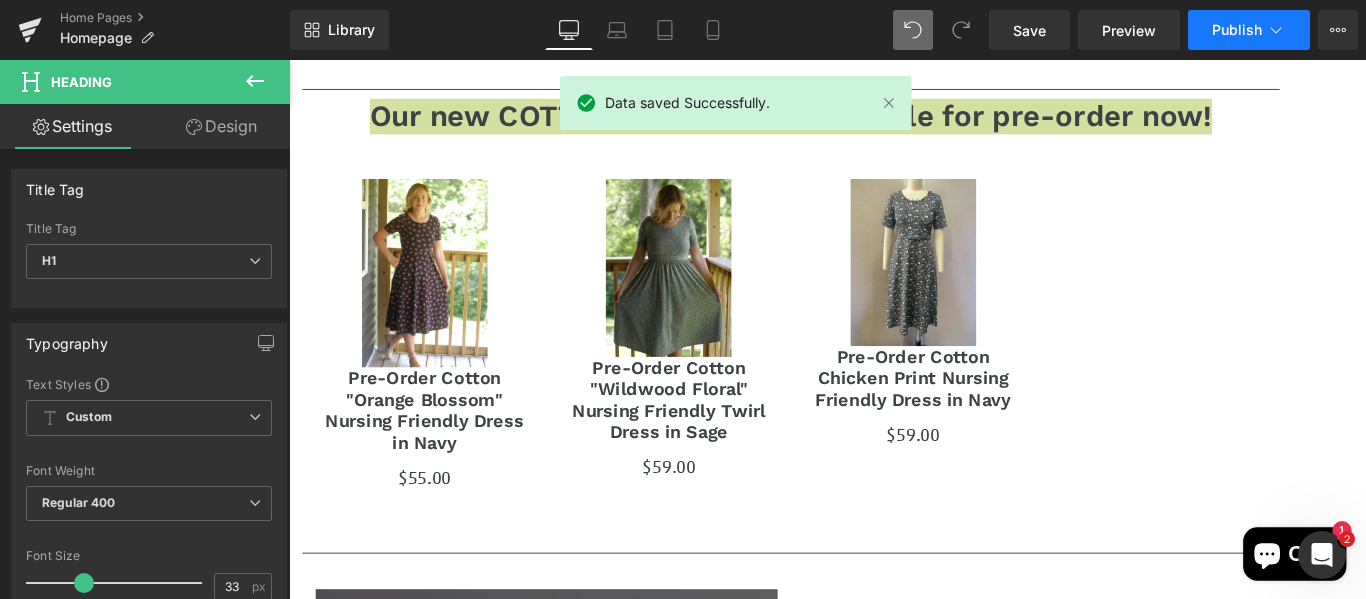 click on "Publish" at bounding box center [1237, 30] 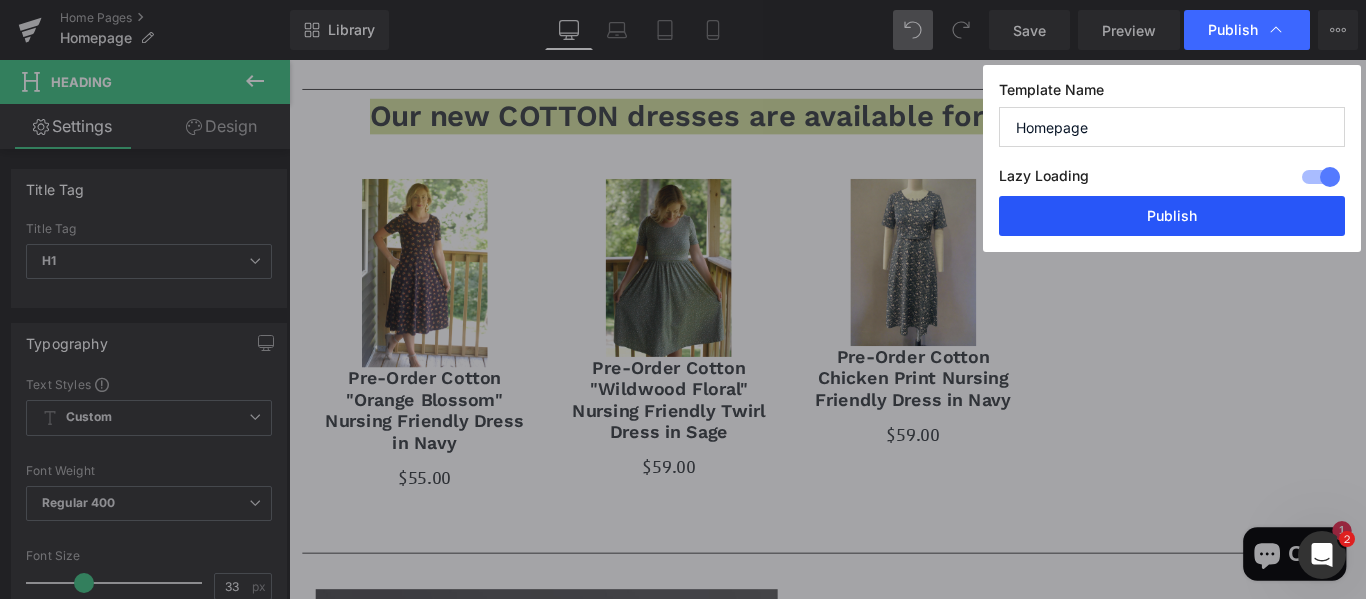 click on "Publish" at bounding box center (1172, 216) 